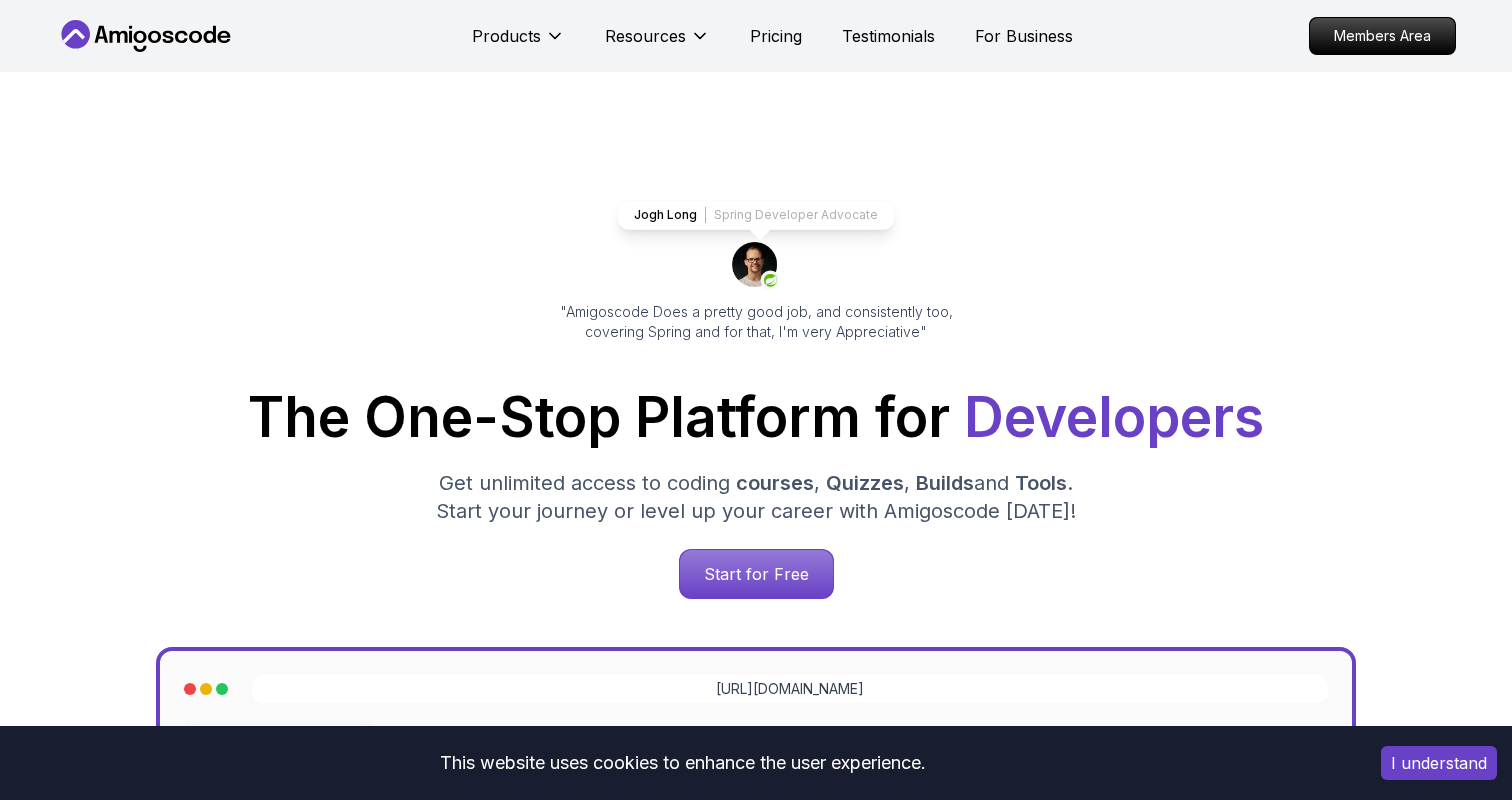 scroll, scrollTop: 0, scrollLeft: 0, axis: both 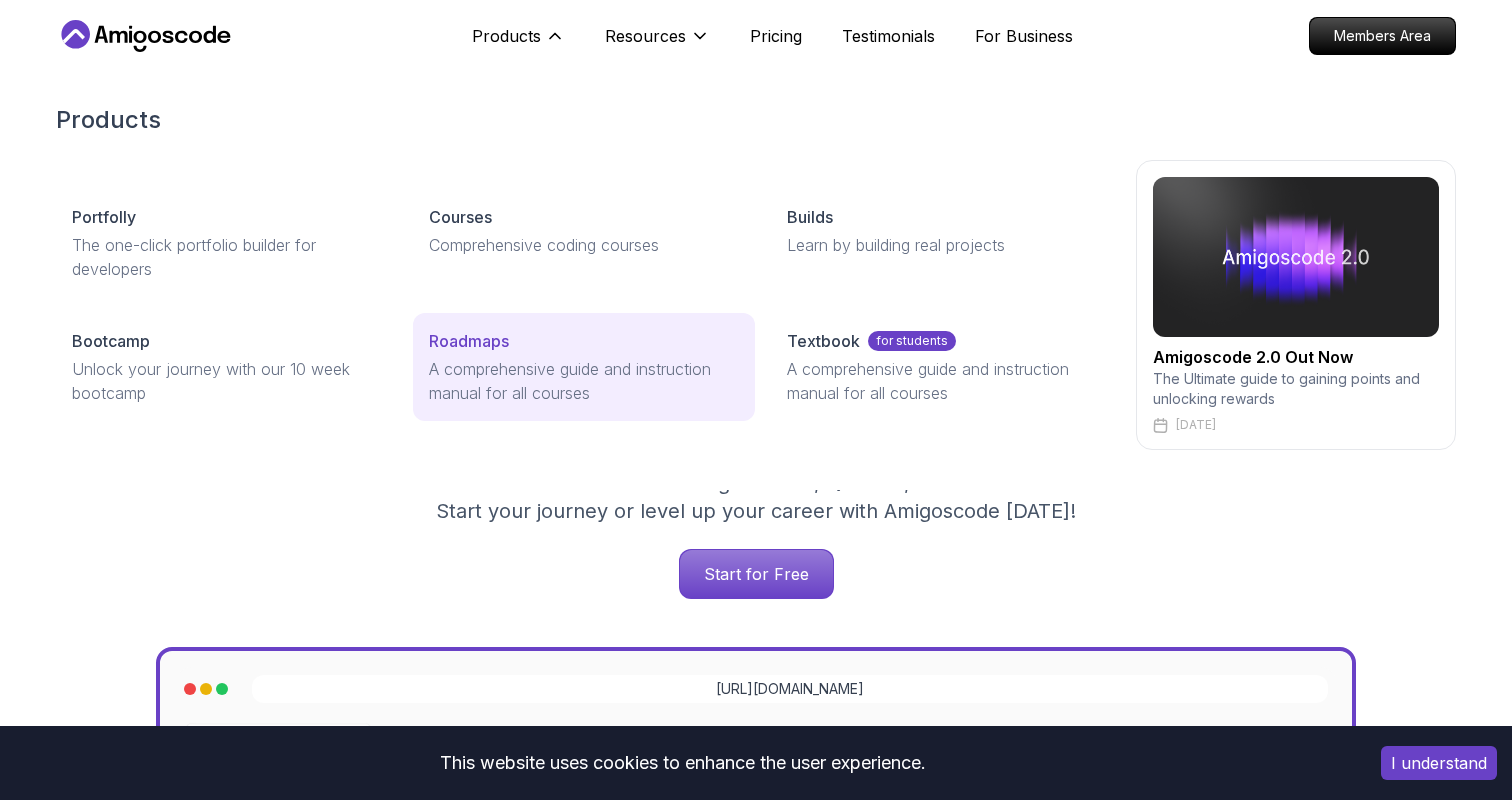 click on "A comprehensive guide and instruction manual for all courses" at bounding box center (583, 381) 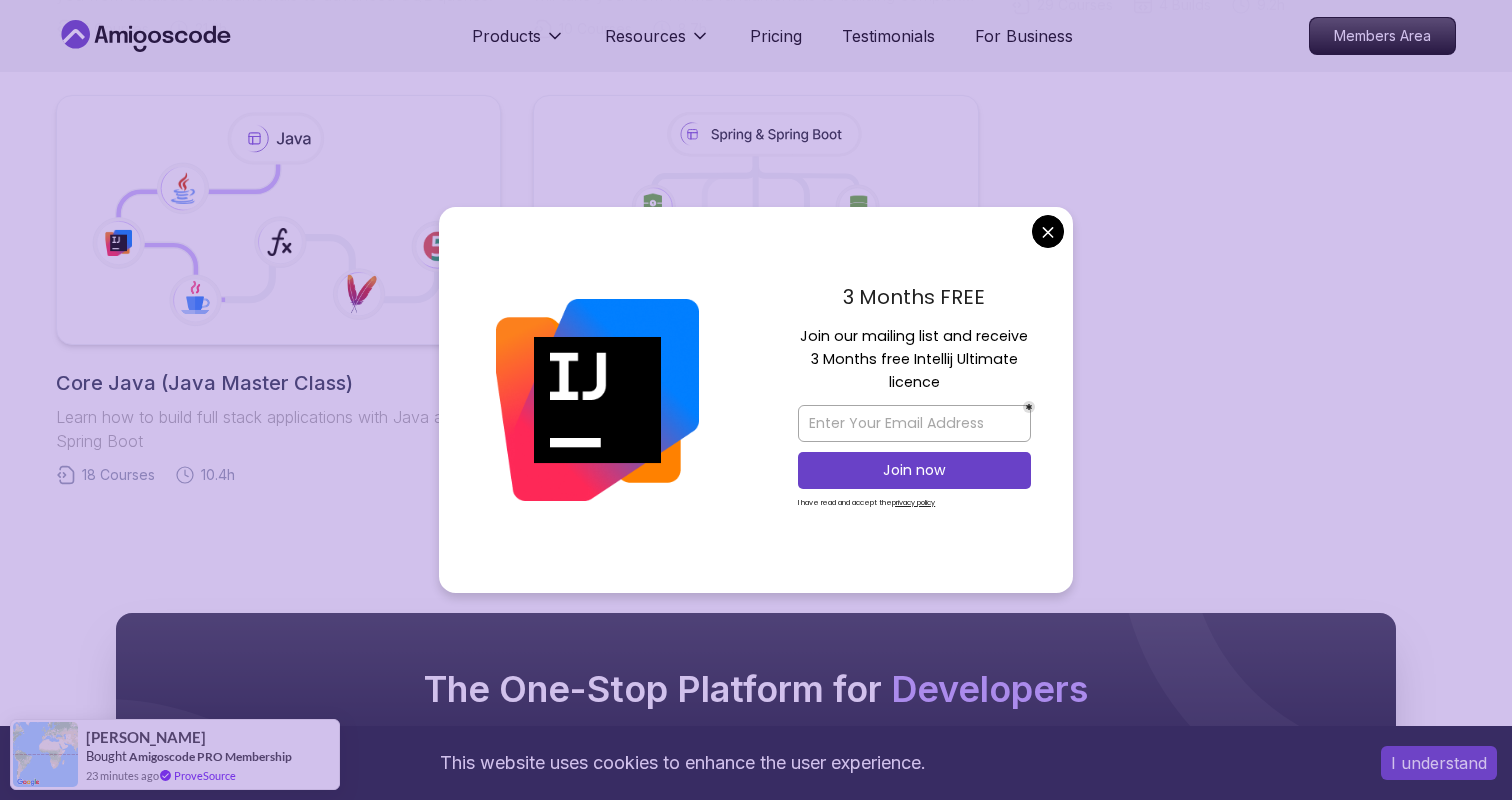 scroll, scrollTop: 899, scrollLeft: 0, axis: vertical 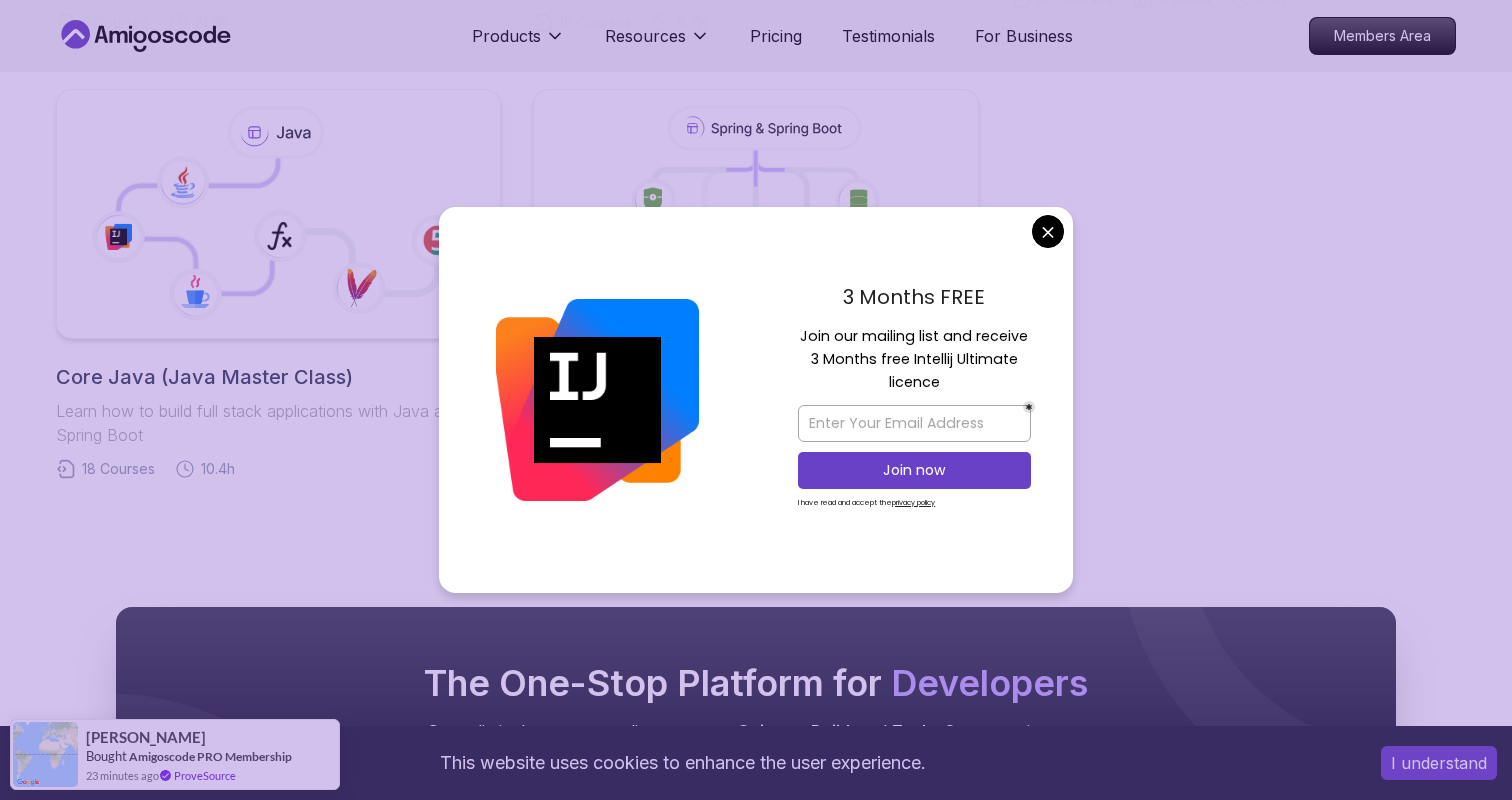 click on "This website uses cookies to enhance the user experience. I understand Products Resources Pricing Testimonials For Business Members Area Products Resources Pricing Testimonials For Business Members Area Roadmaps Start with our   Step-by-Step Roadmaps! Easy-to-follow guides designed to help you master new skills and advance your career. Databases Master table design, data management, and advanced database operations. This structured learning path will take you from database fundamentals to advanced SQL queries. 5   Courses 21.3h Frontend Developer Master modern frontend development from basics to advanced React applications. This structured learning path will take you from HTML fundamentals to building complex React applications. 10   Courses 8.7h Java Full Stack Learn how to build full stack applications with Java and Spring Boot 29   Courses 4   Builds 9.2h Core Java (Java Master Class) Learn how to build full stack applications with Java and Spring Boot 18   Courses 10.4h Spring and Spring Boot 10   Courses" at bounding box center [756, 325] 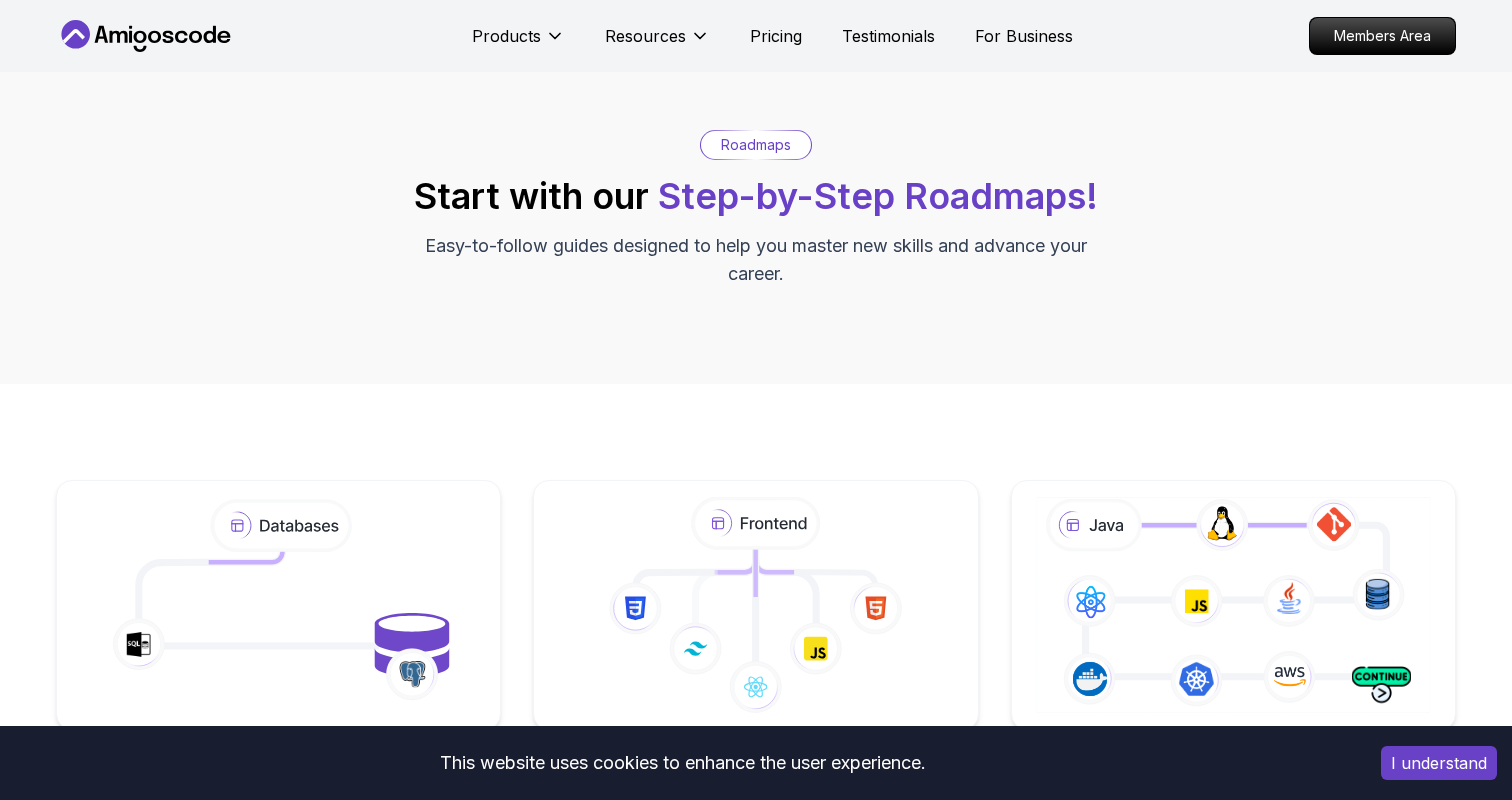 scroll, scrollTop: 0, scrollLeft: 0, axis: both 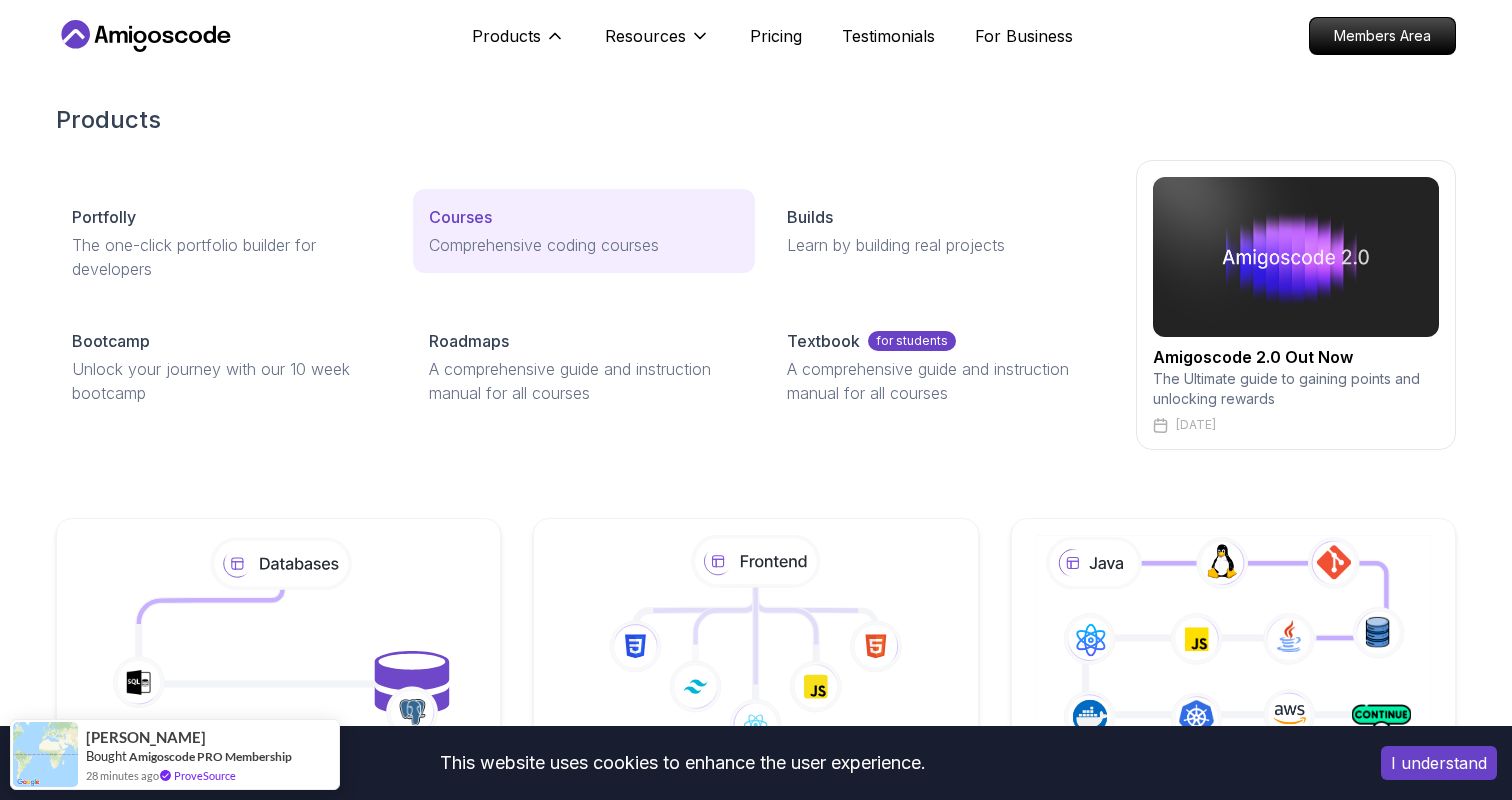 click on "Courses" at bounding box center (460, 217) 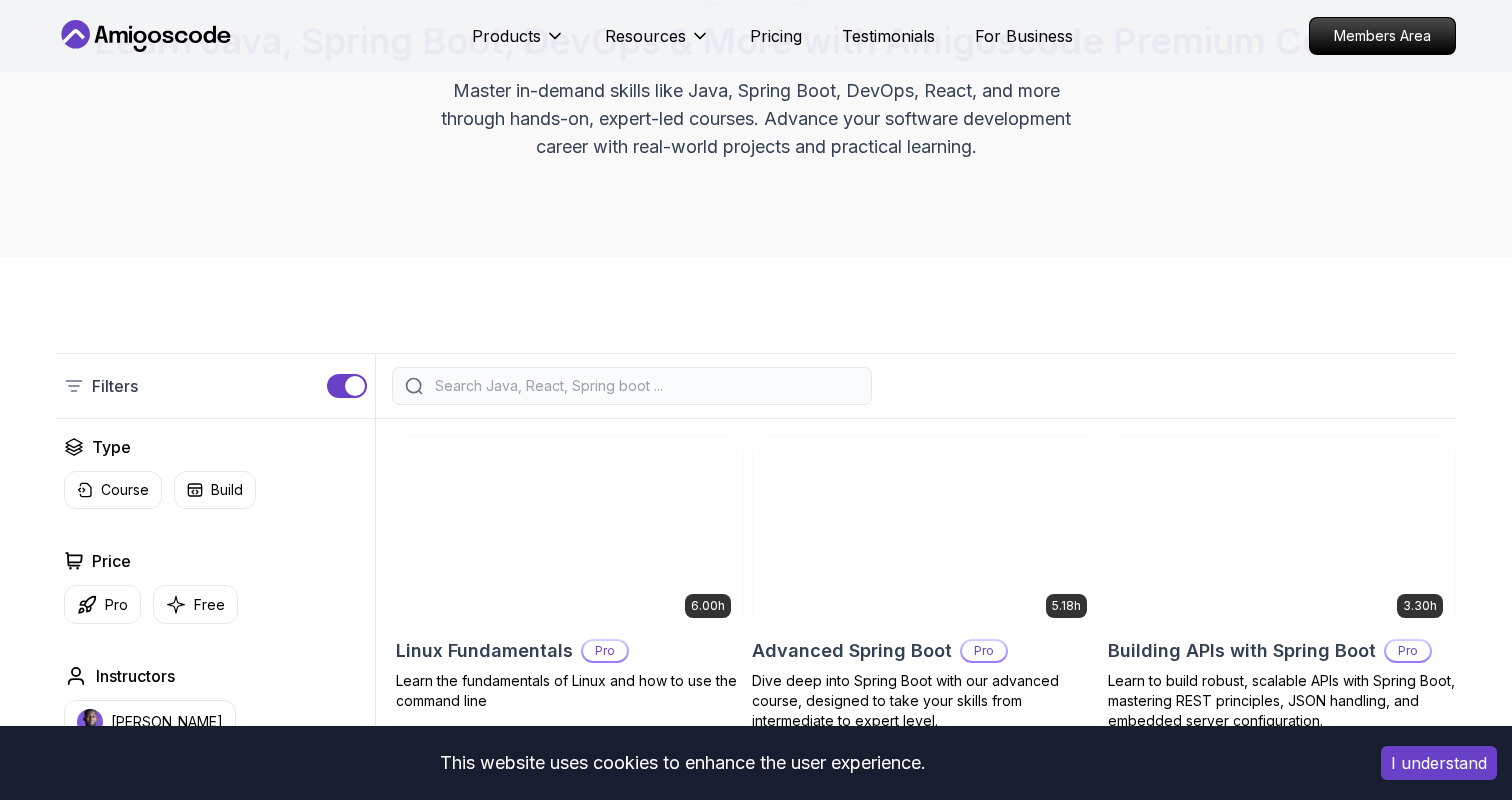 scroll, scrollTop: 0, scrollLeft: 0, axis: both 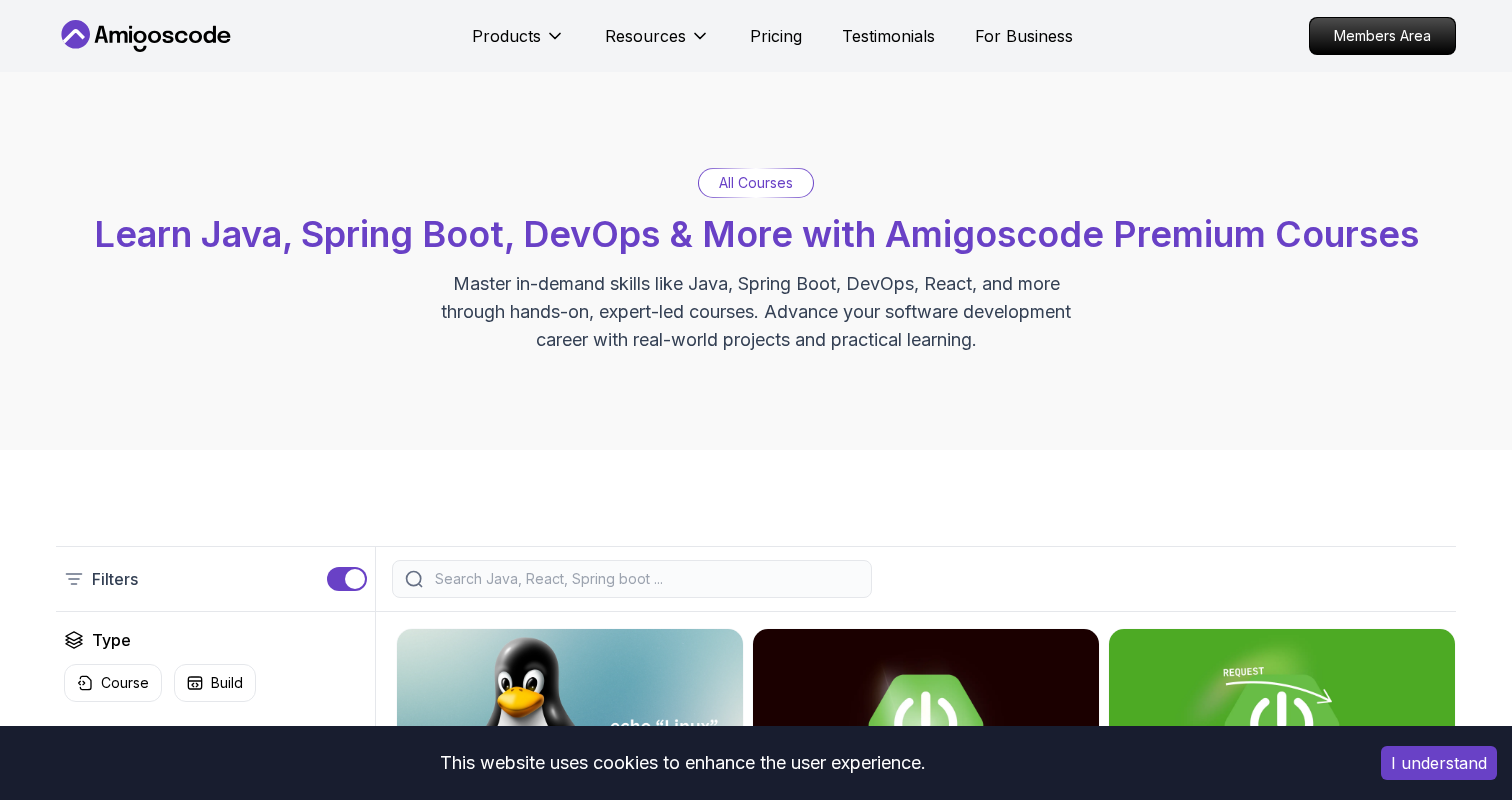 click on "All Courses" at bounding box center (756, 183) 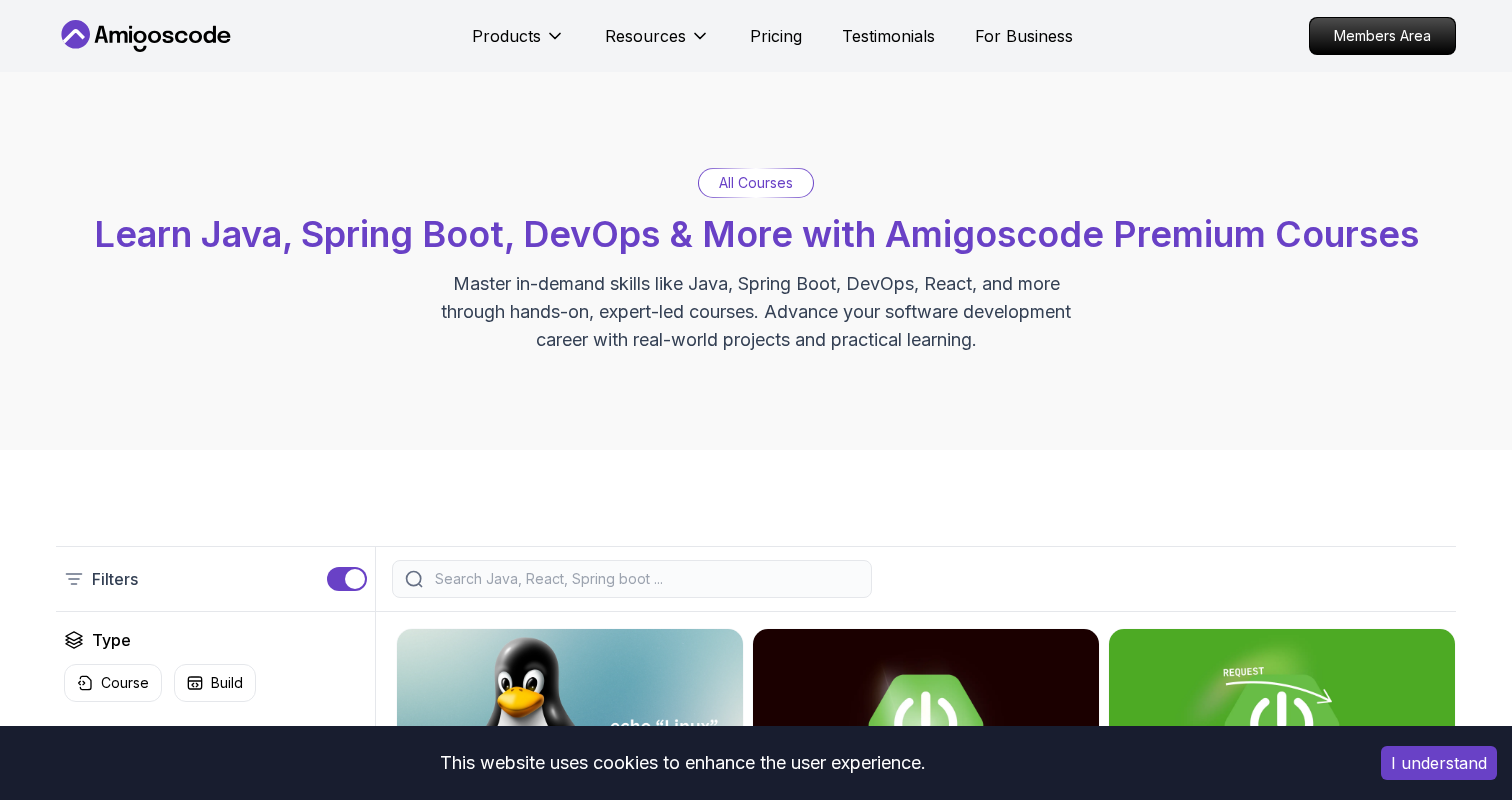 click on "All Courses" at bounding box center (756, 183) 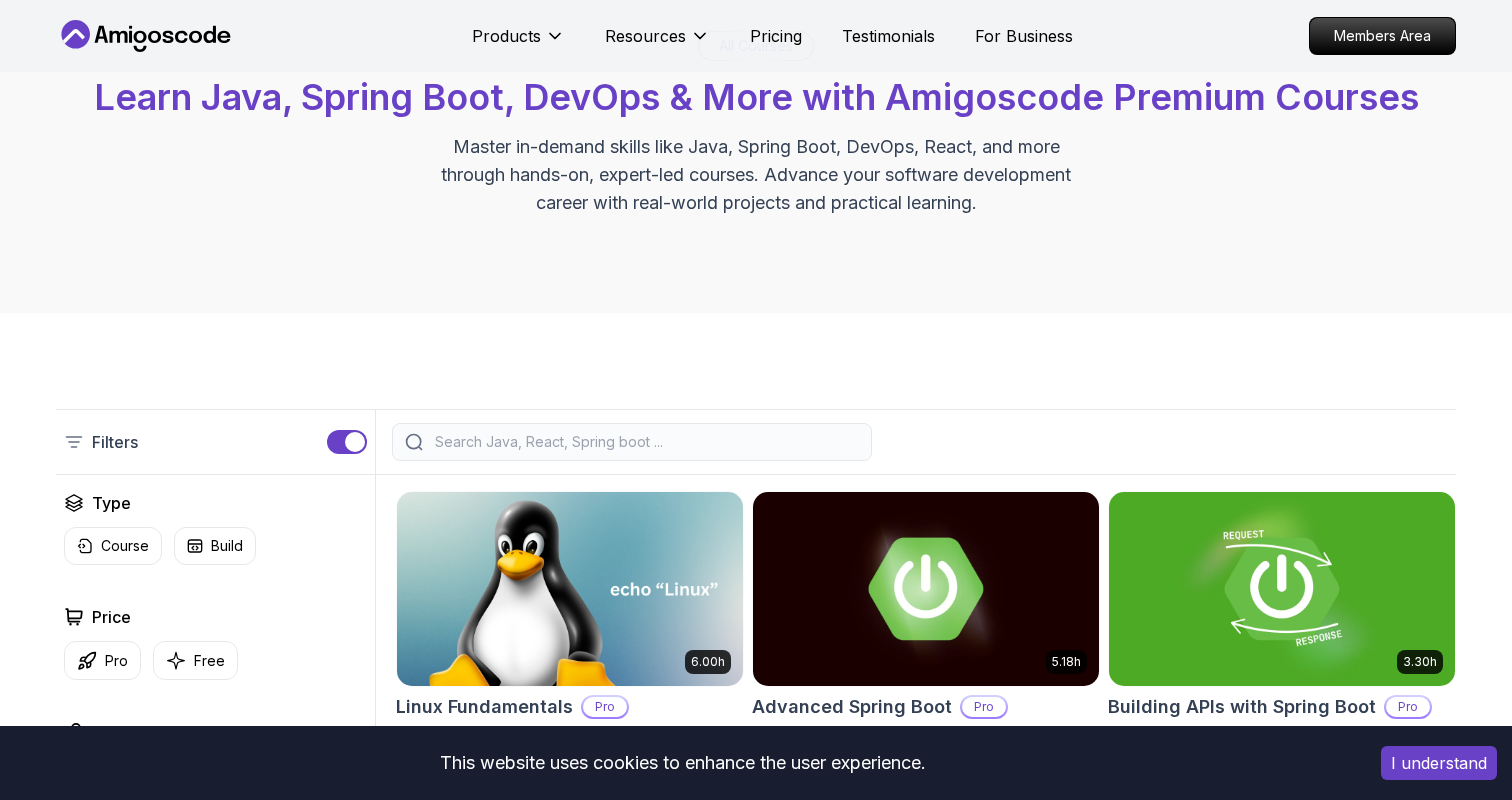 scroll, scrollTop: 0, scrollLeft: 0, axis: both 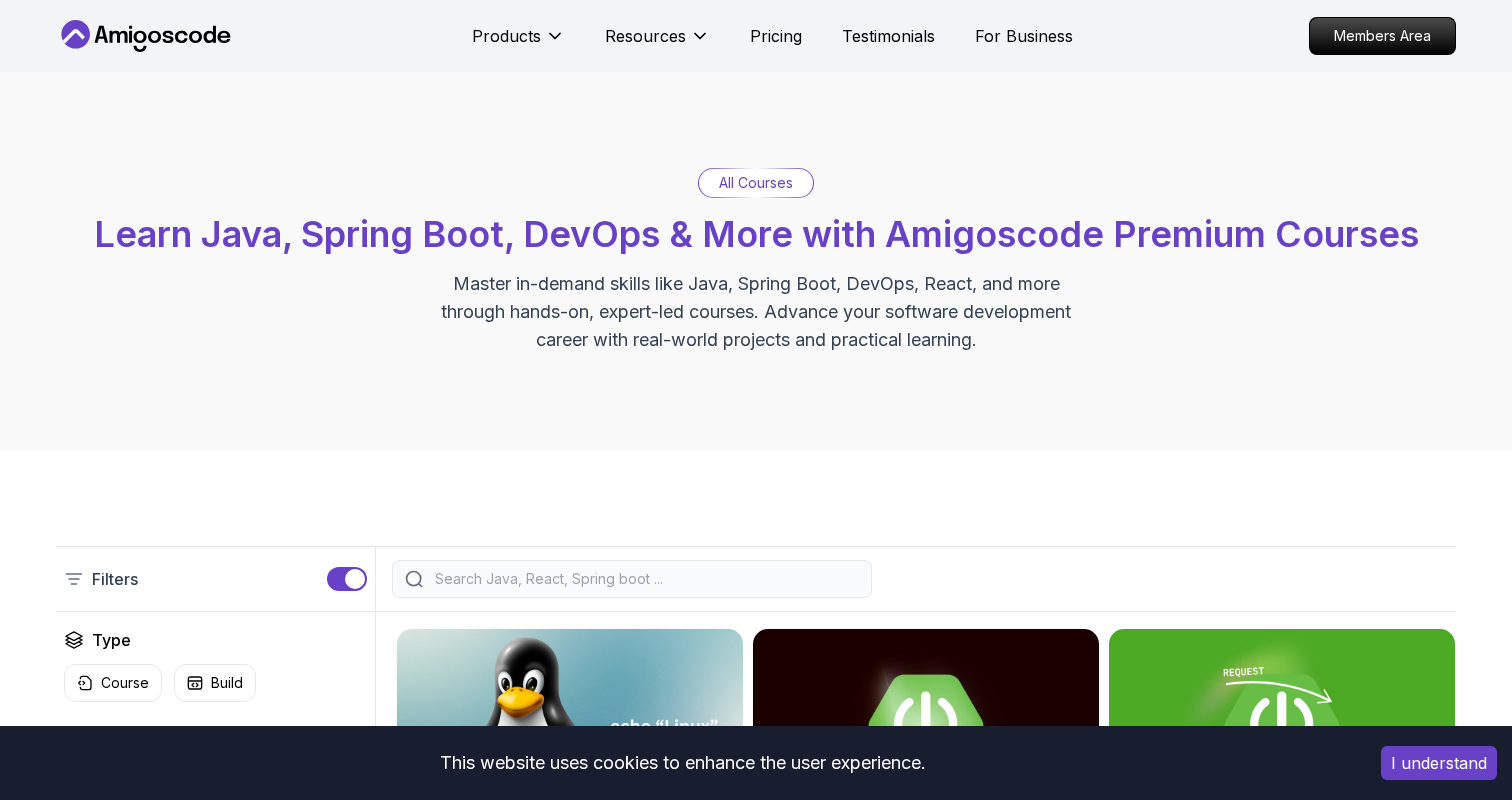 click on "All Courses" at bounding box center [756, 183] 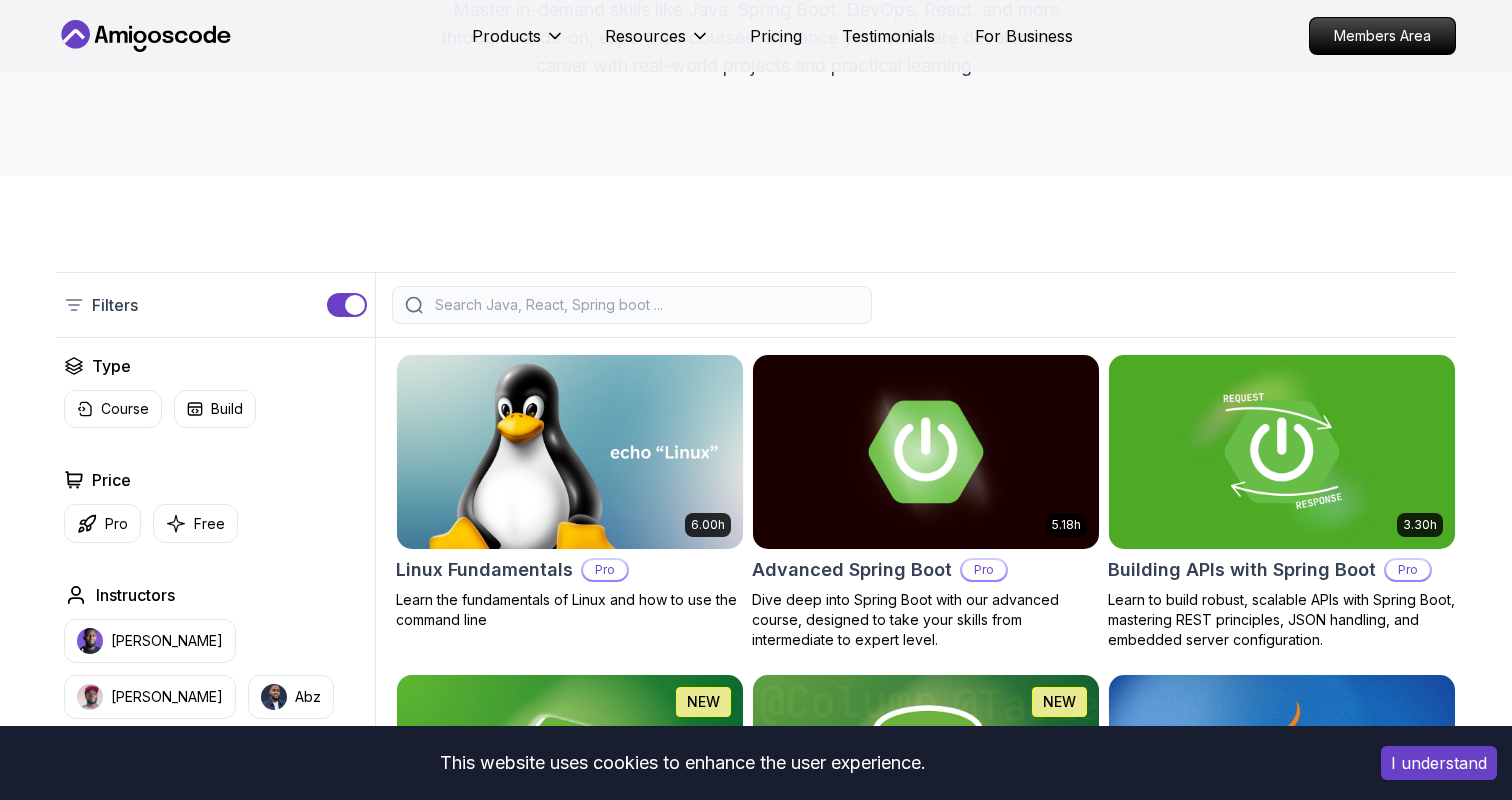 scroll, scrollTop: 282, scrollLeft: 0, axis: vertical 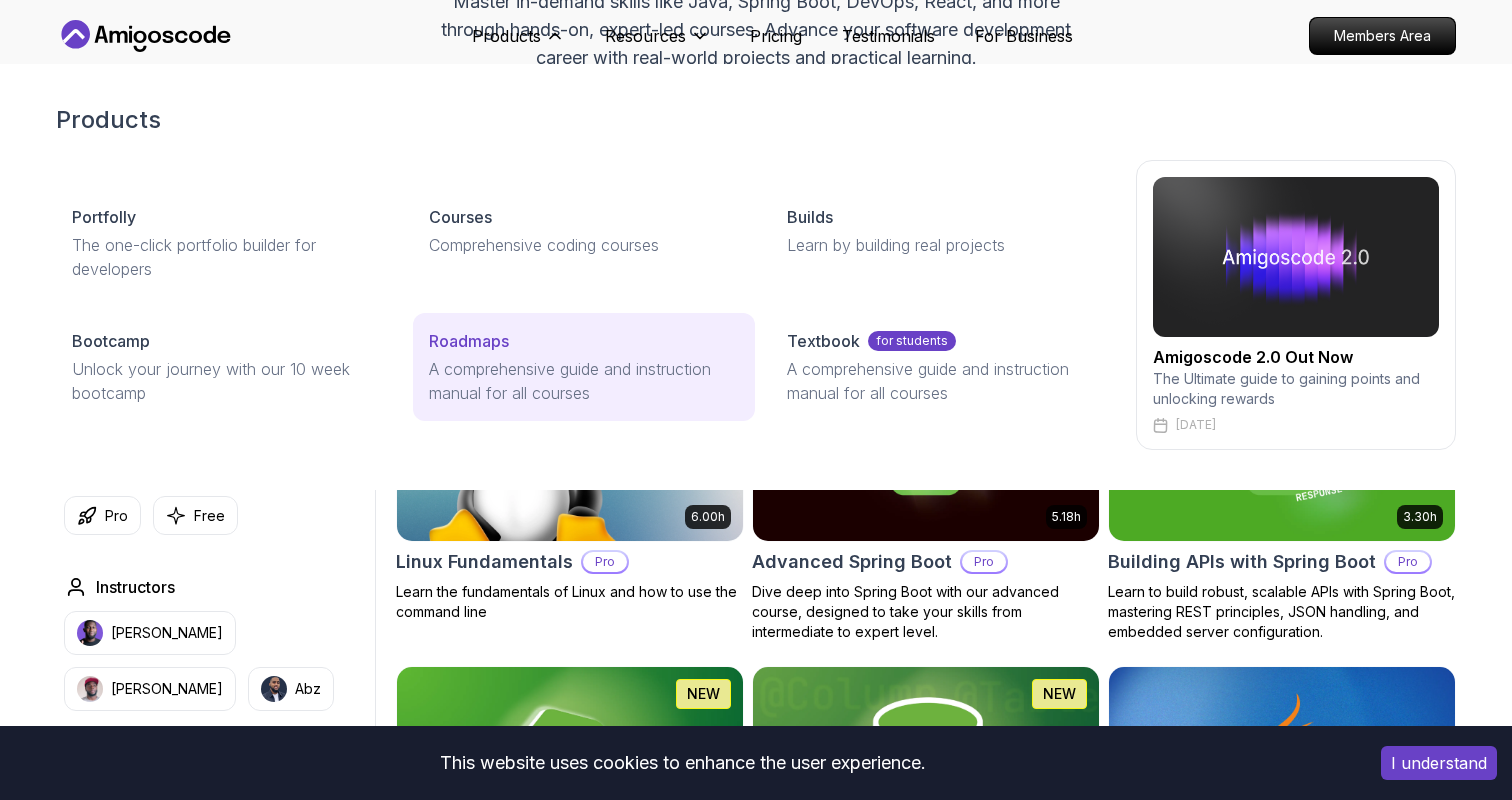 click on "A comprehensive guide and instruction manual for all courses" at bounding box center [583, 381] 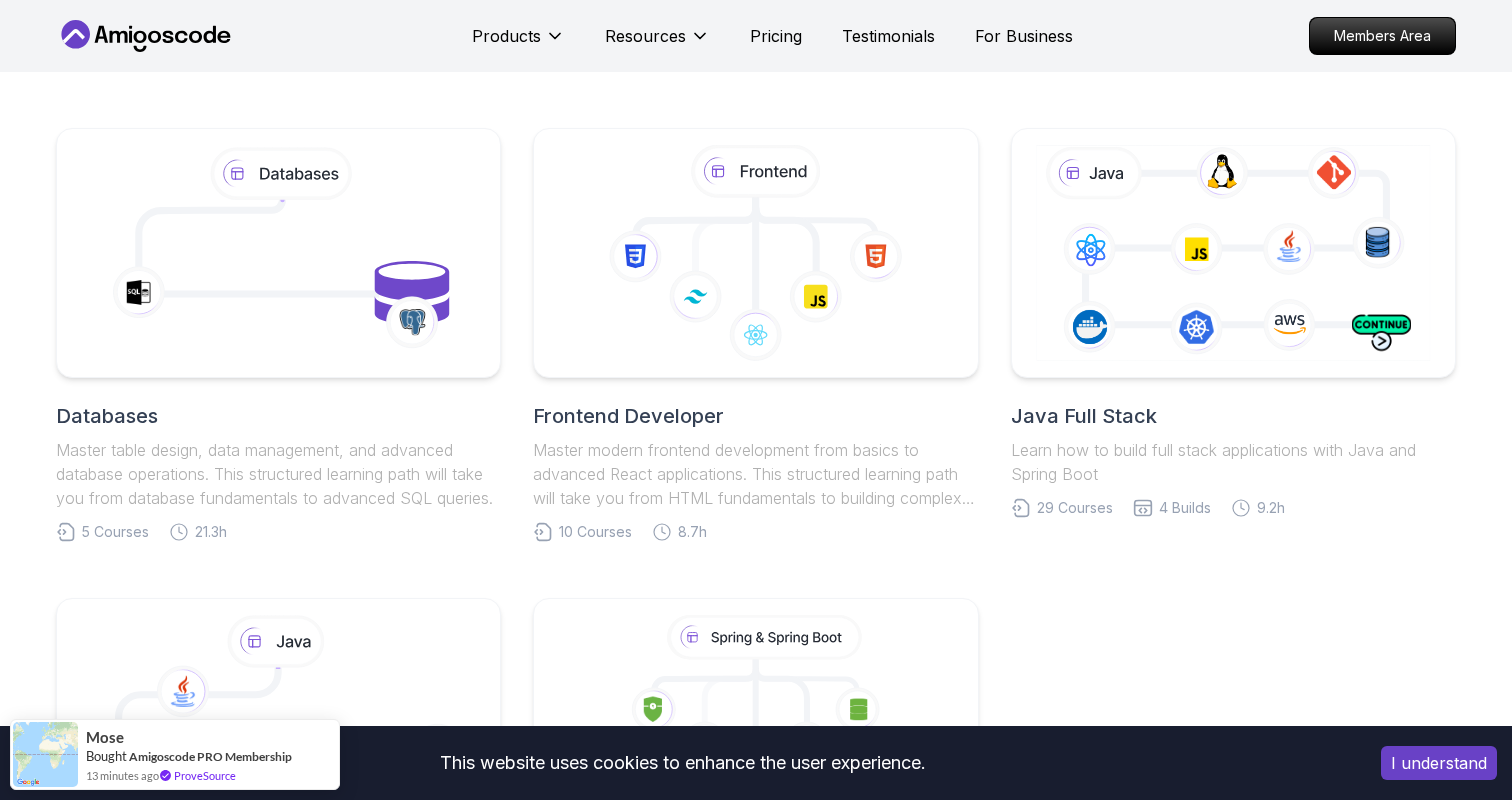 scroll, scrollTop: 0, scrollLeft: 0, axis: both 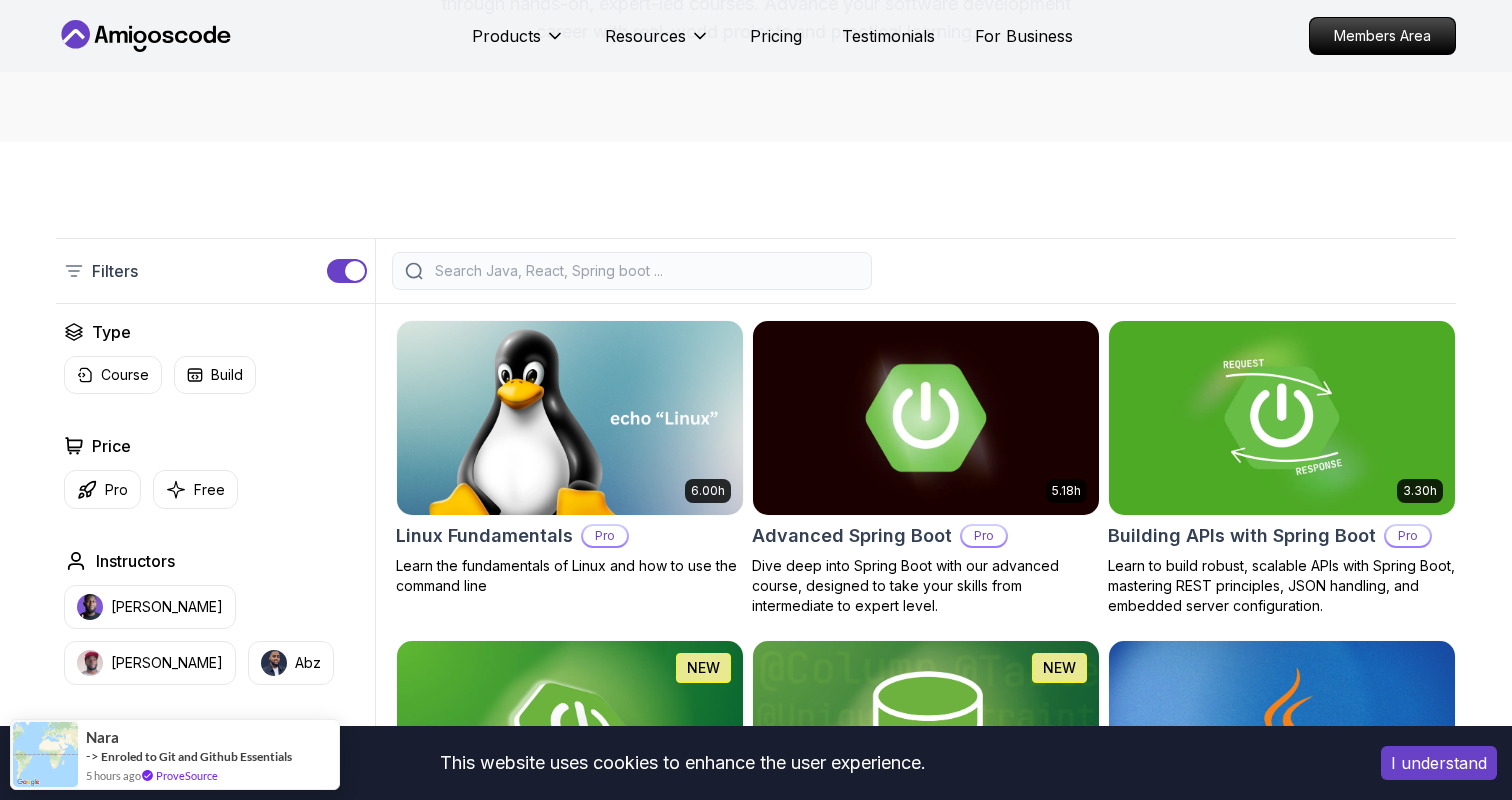 click at bounding box center (925, 417) 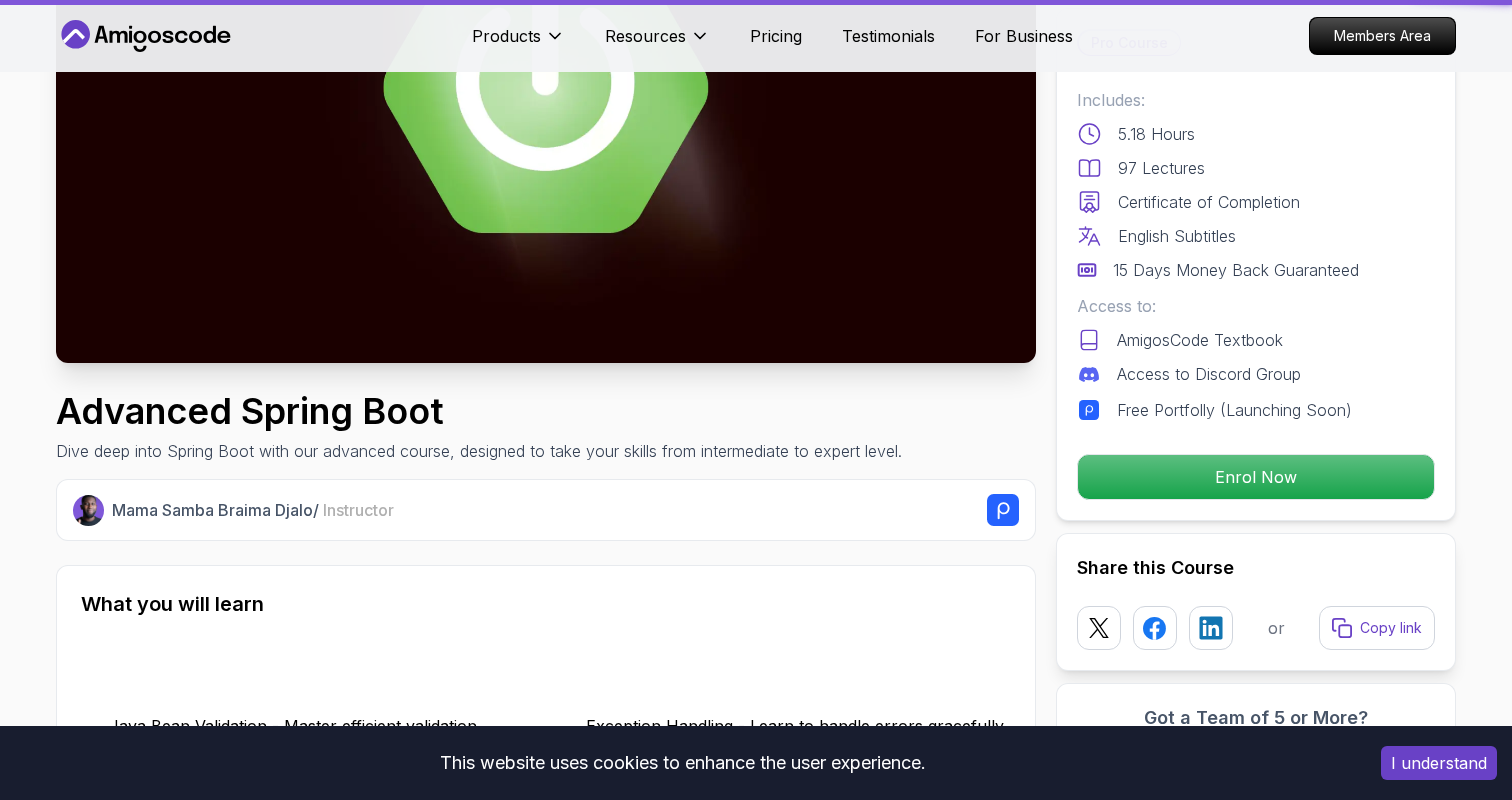 scroll, scrollTop: 0, scrollLeft: 0, axis: both 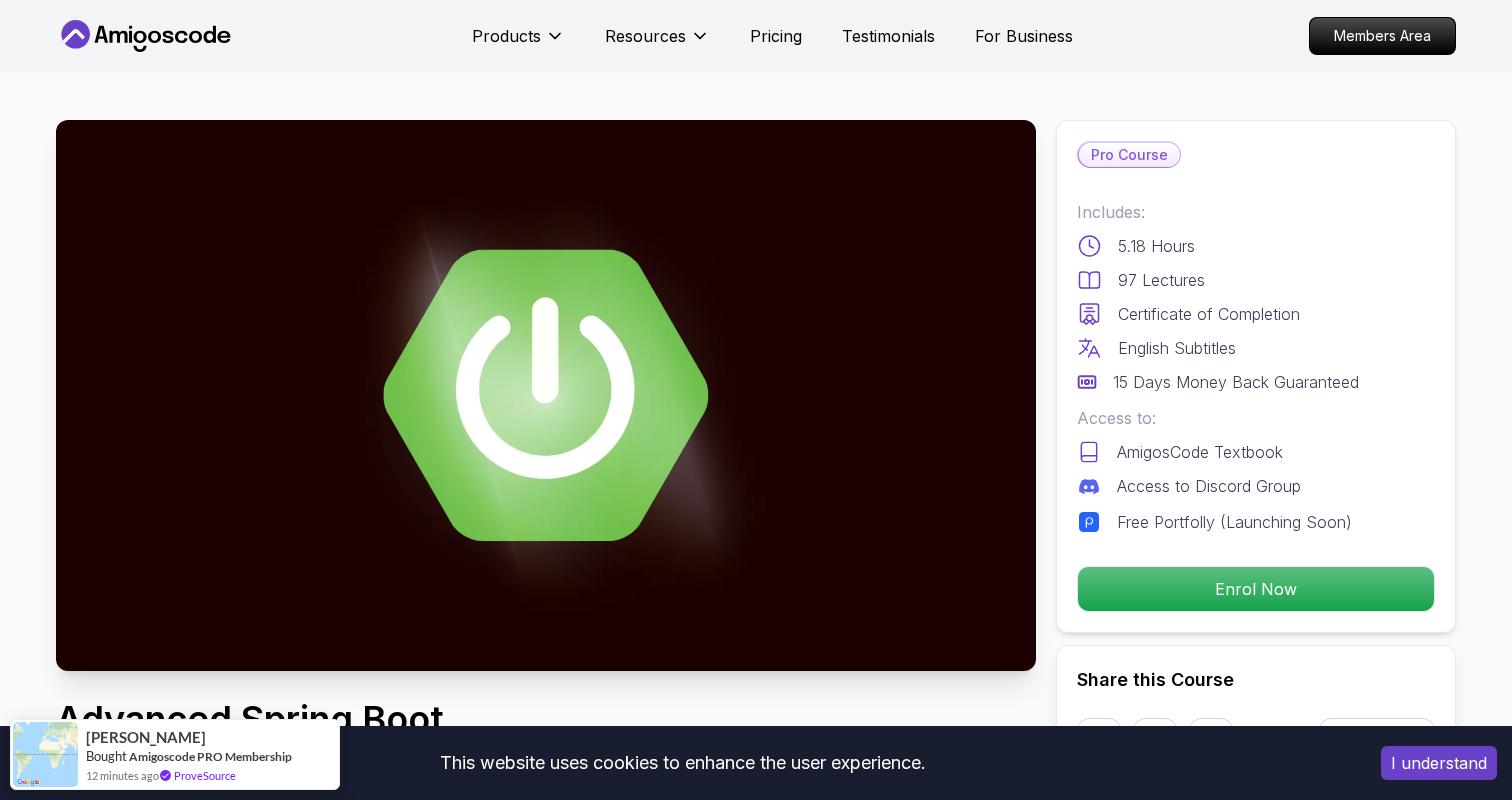 click on "AmigosCode Textbook" at bounding box center [1200, 452] 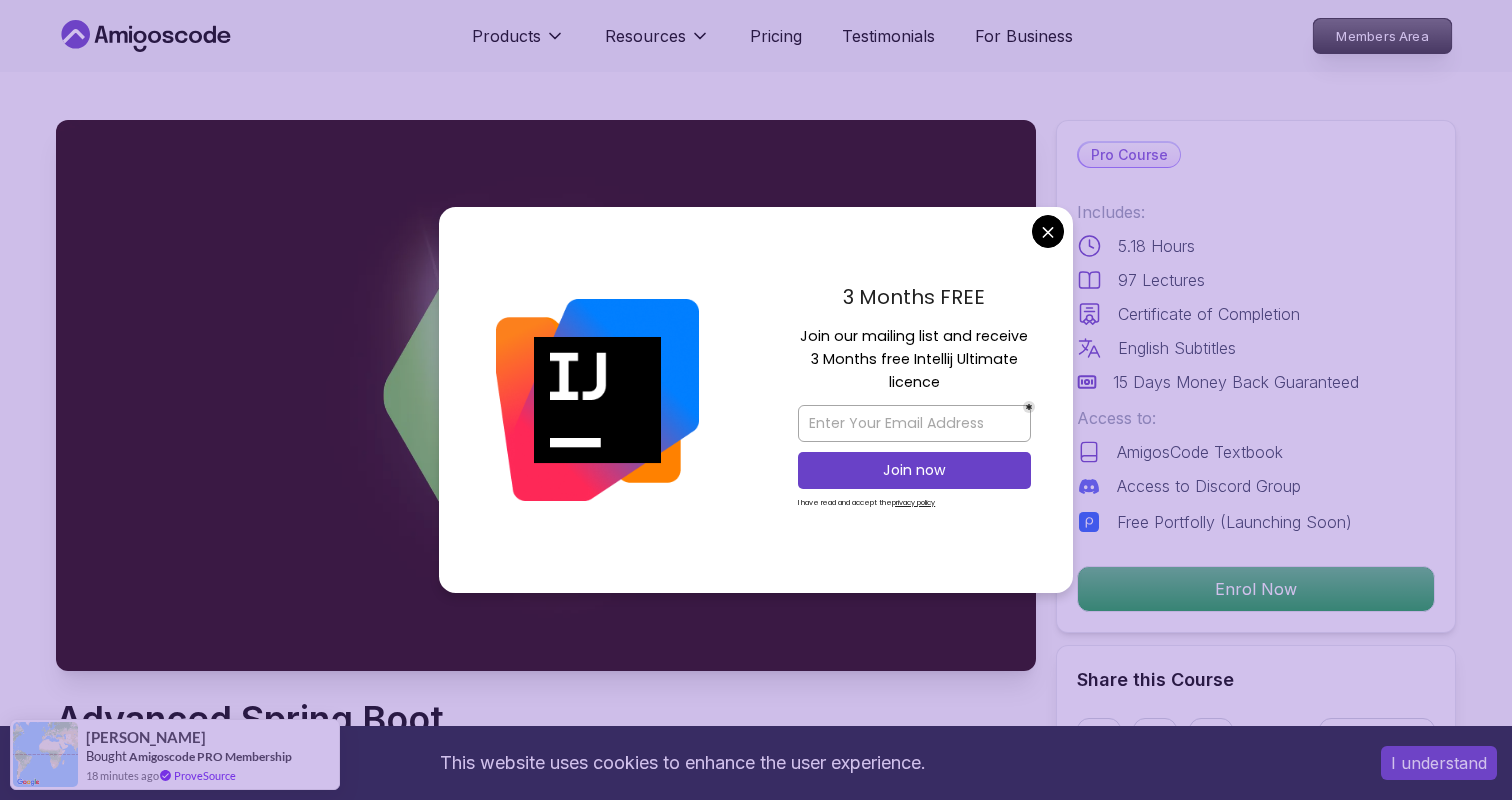 click on "Members Area" at bounding box center [1383, 36] 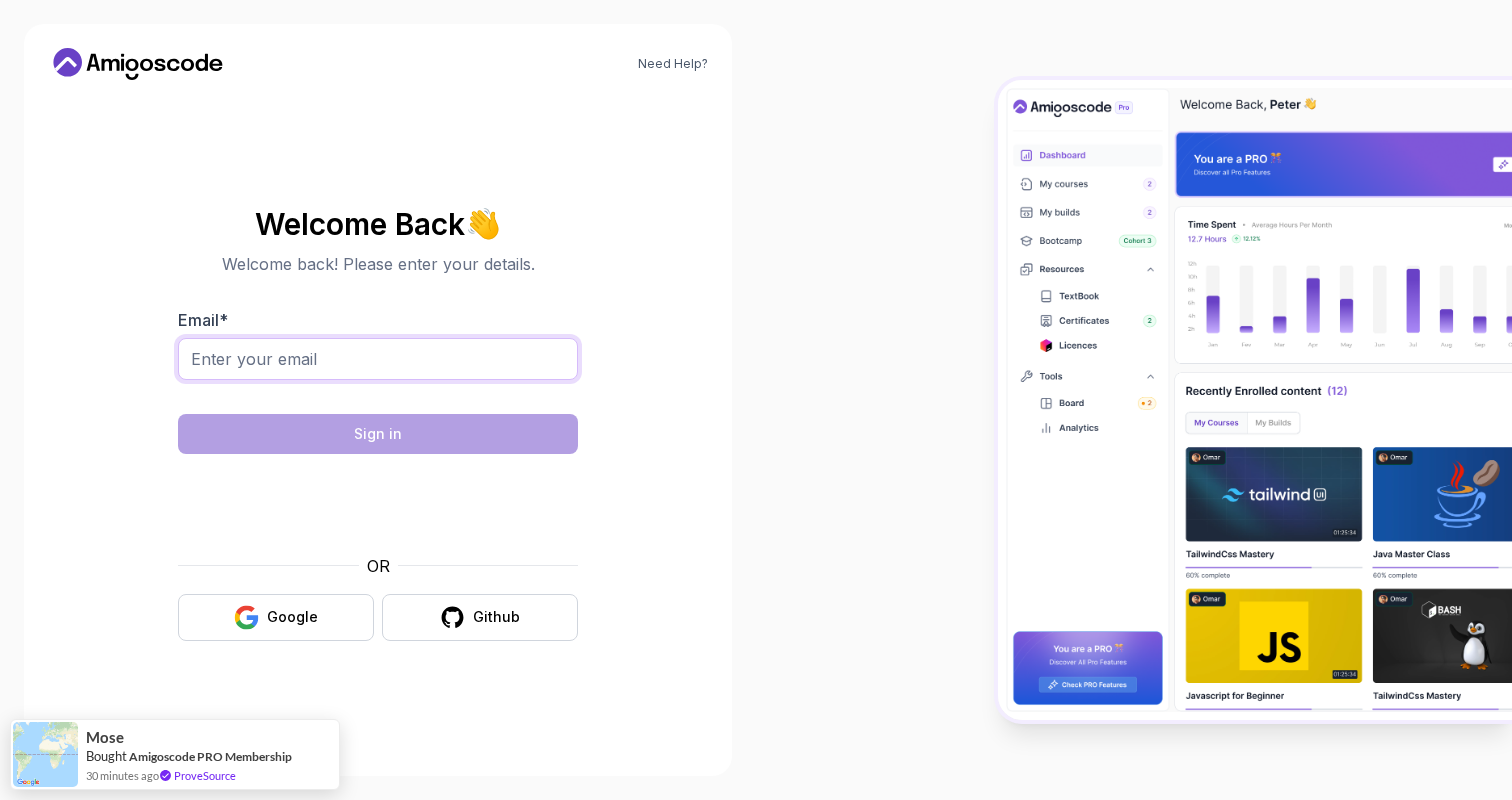 click on "Email *" at bounding box center [378, 359] 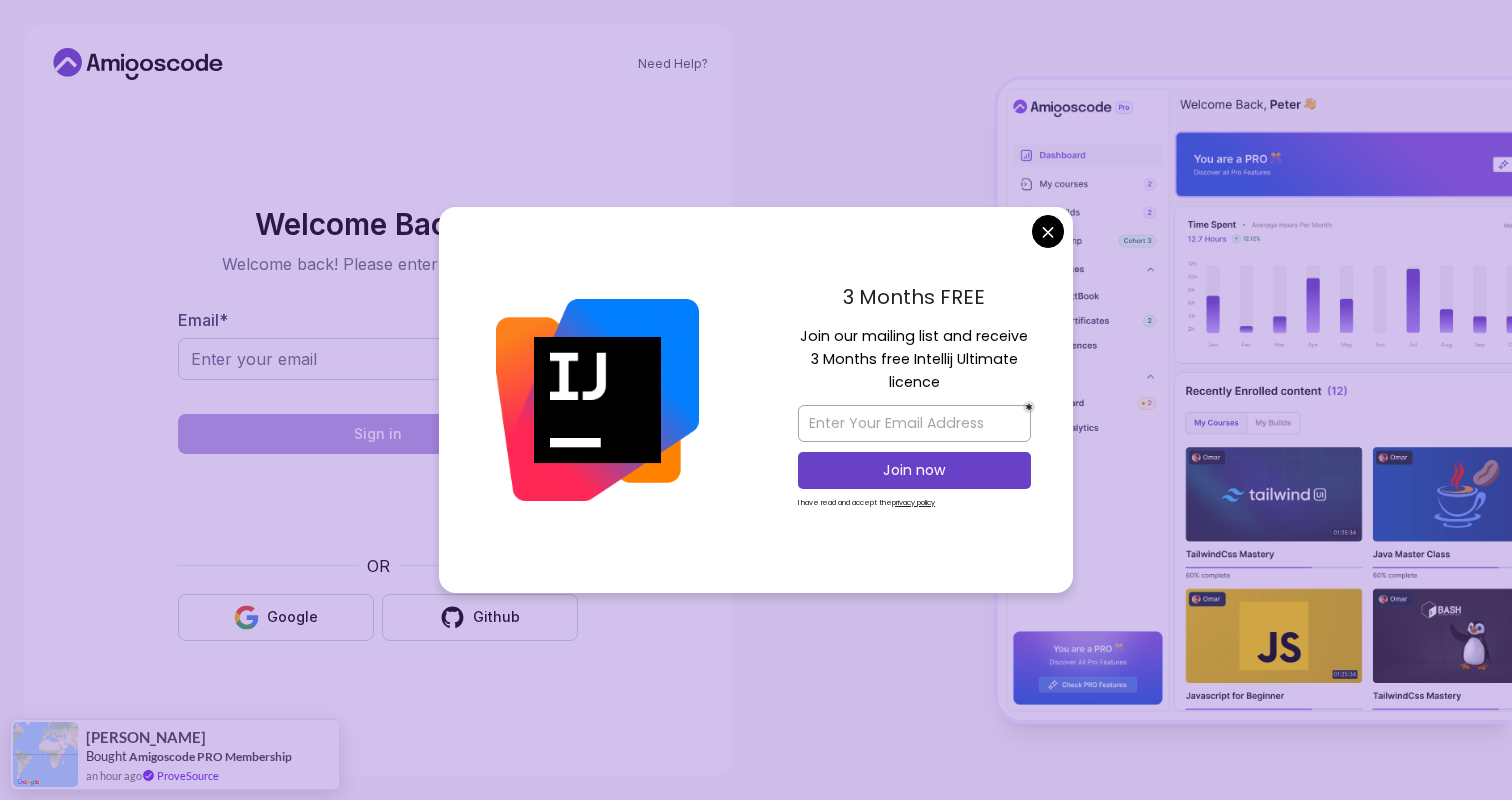 click on "3 Months FREE Join our mailing list and receive 3 Months free Intellij Ultimate licence Join now I have read and accept the  privacy policy" at bounding box center [914, 400] 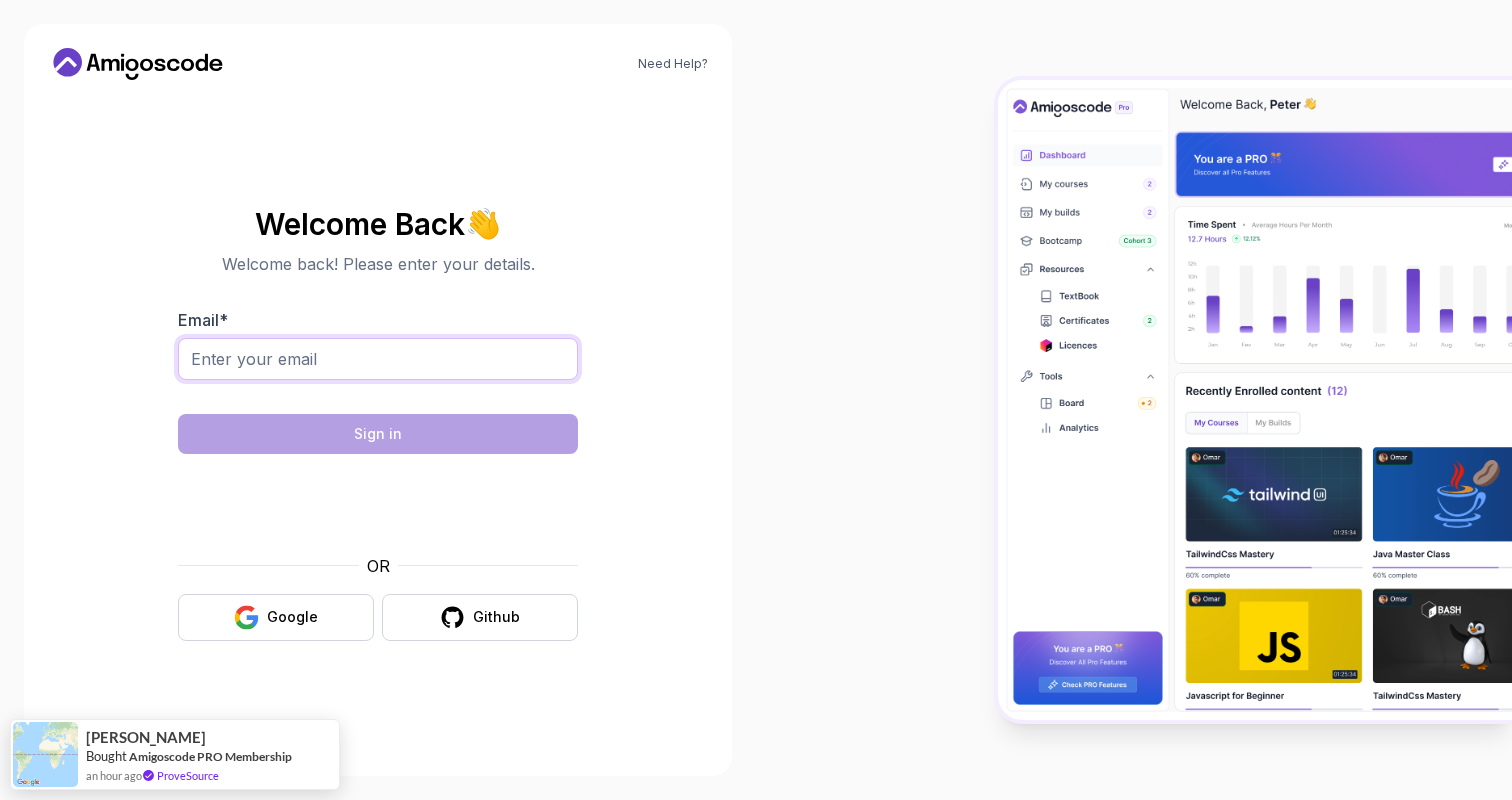 click on "Email *" at bounding box center (378, 359) 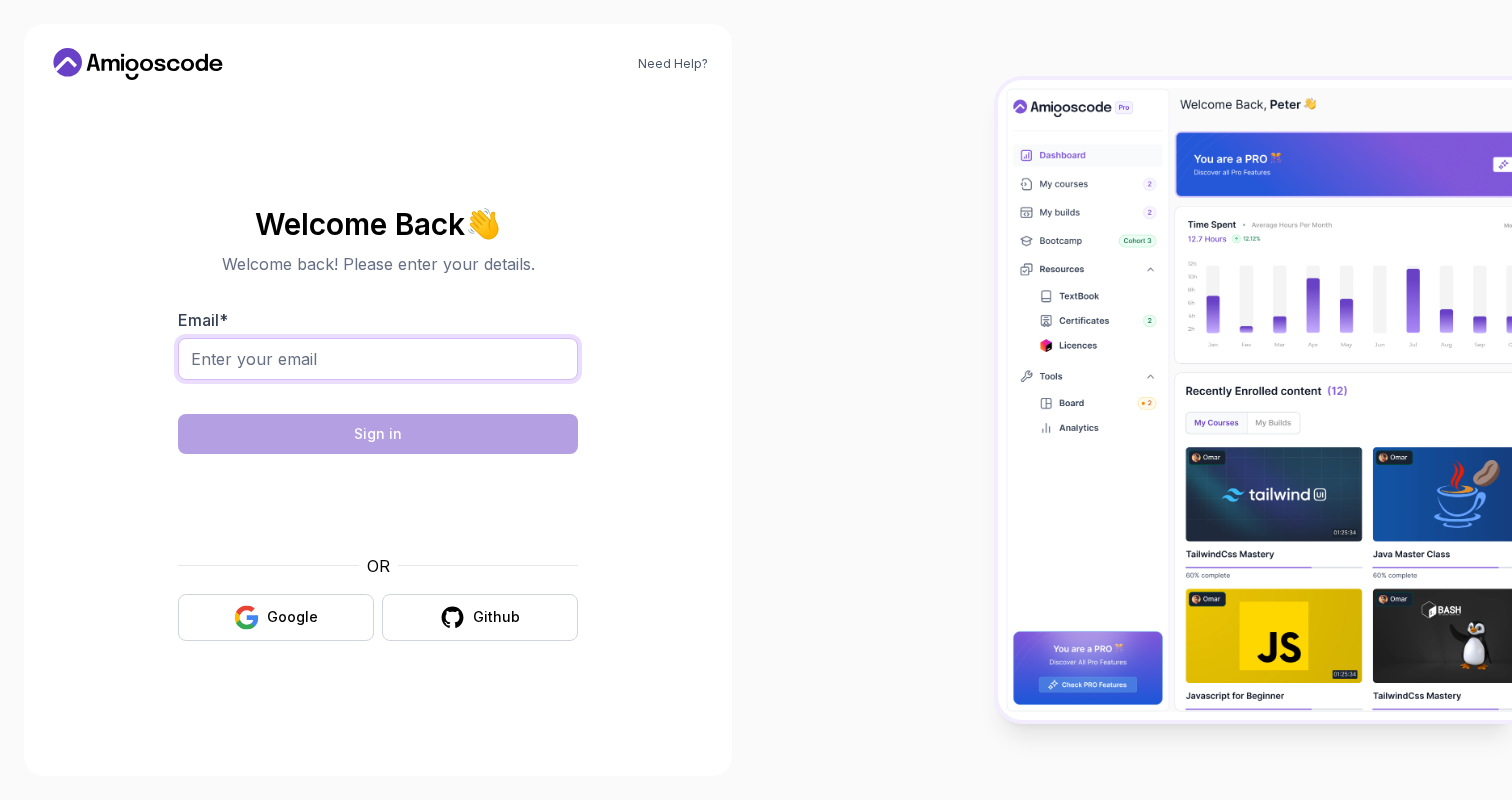 type on "sbaljinder.m@gmail.com" 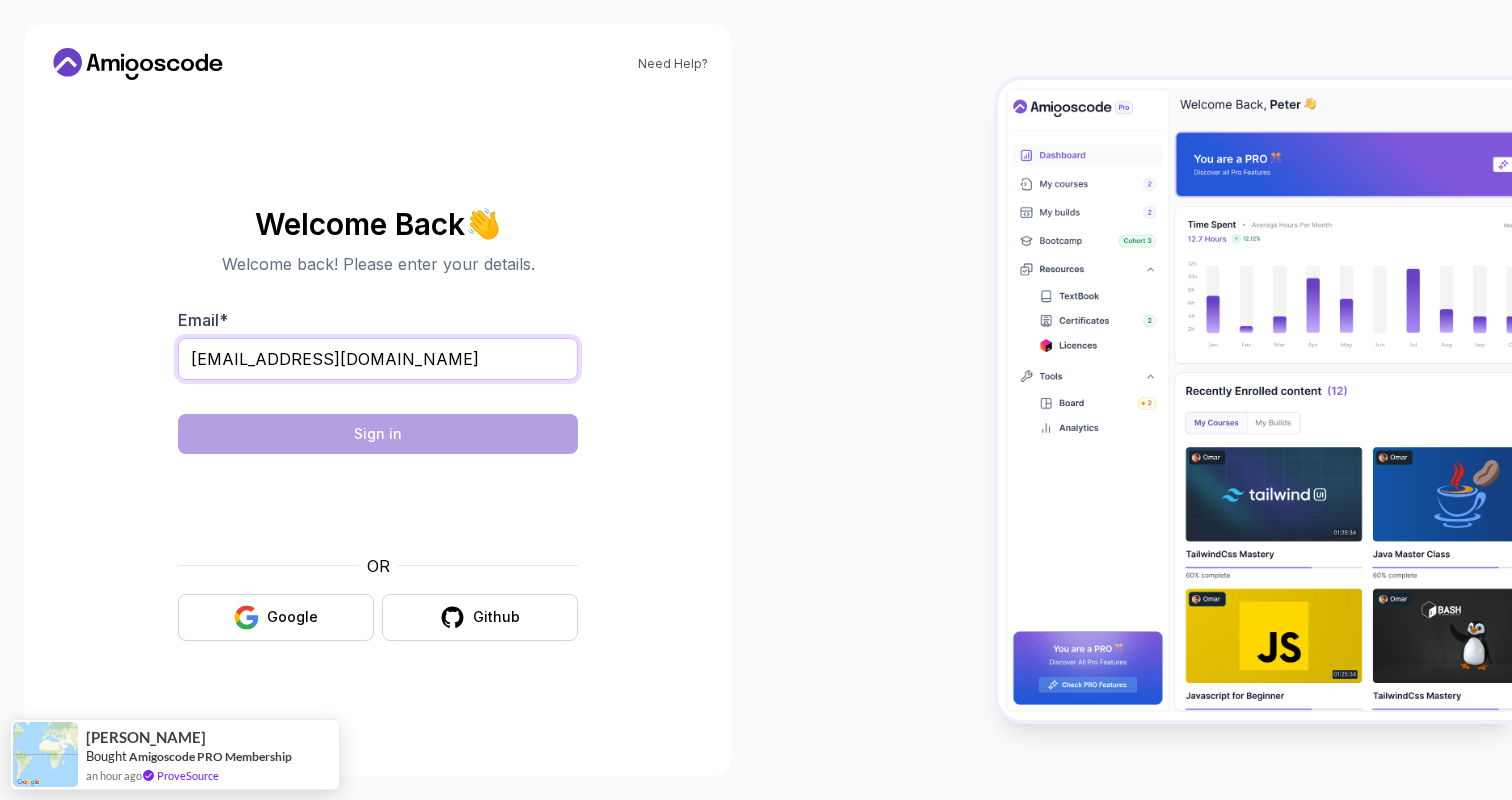 click on "sbaljinder.m@gmail.com" at bounding box center [378, 359] 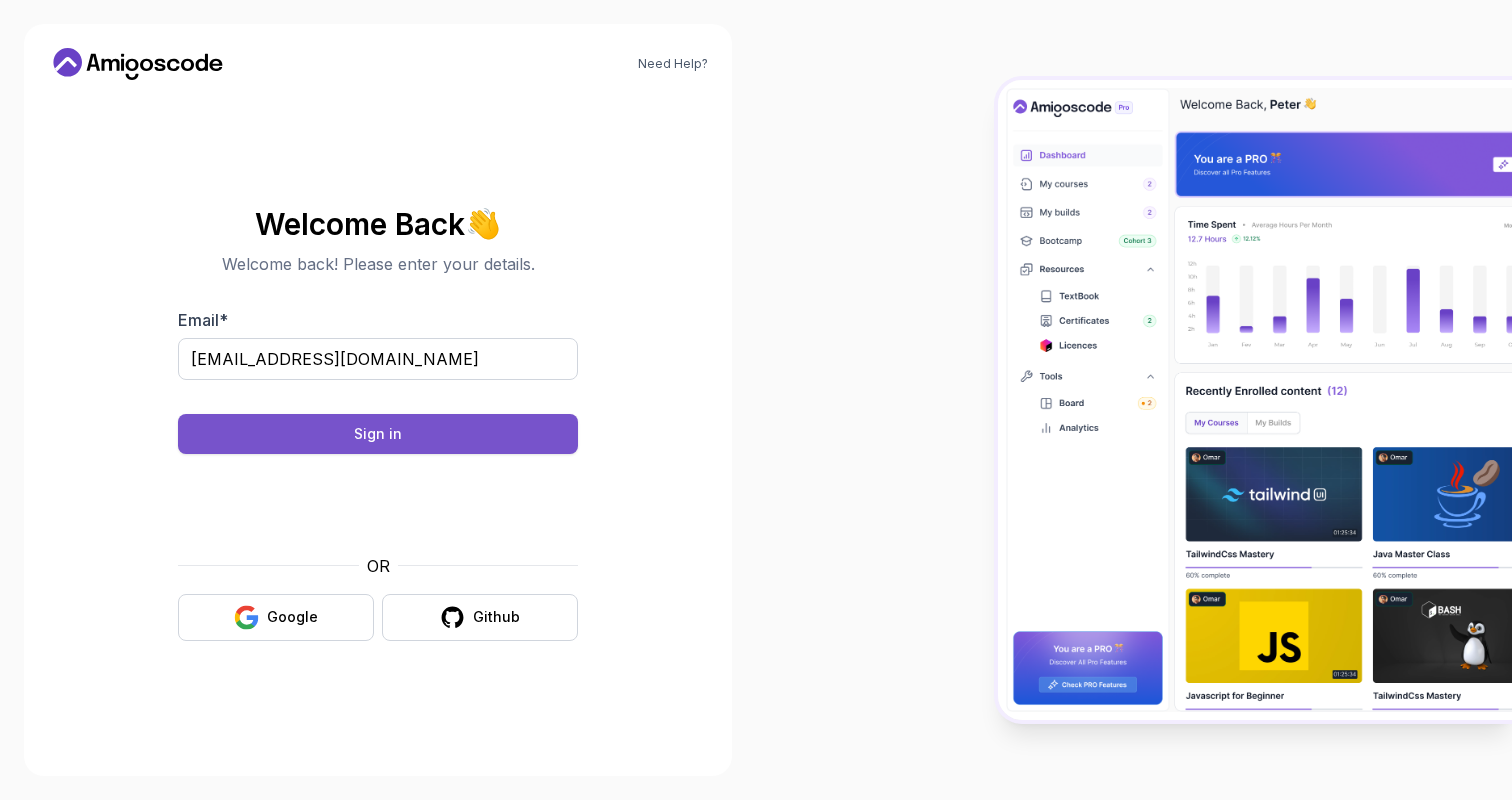click on "Sign in" at bounding box center (378, 434) 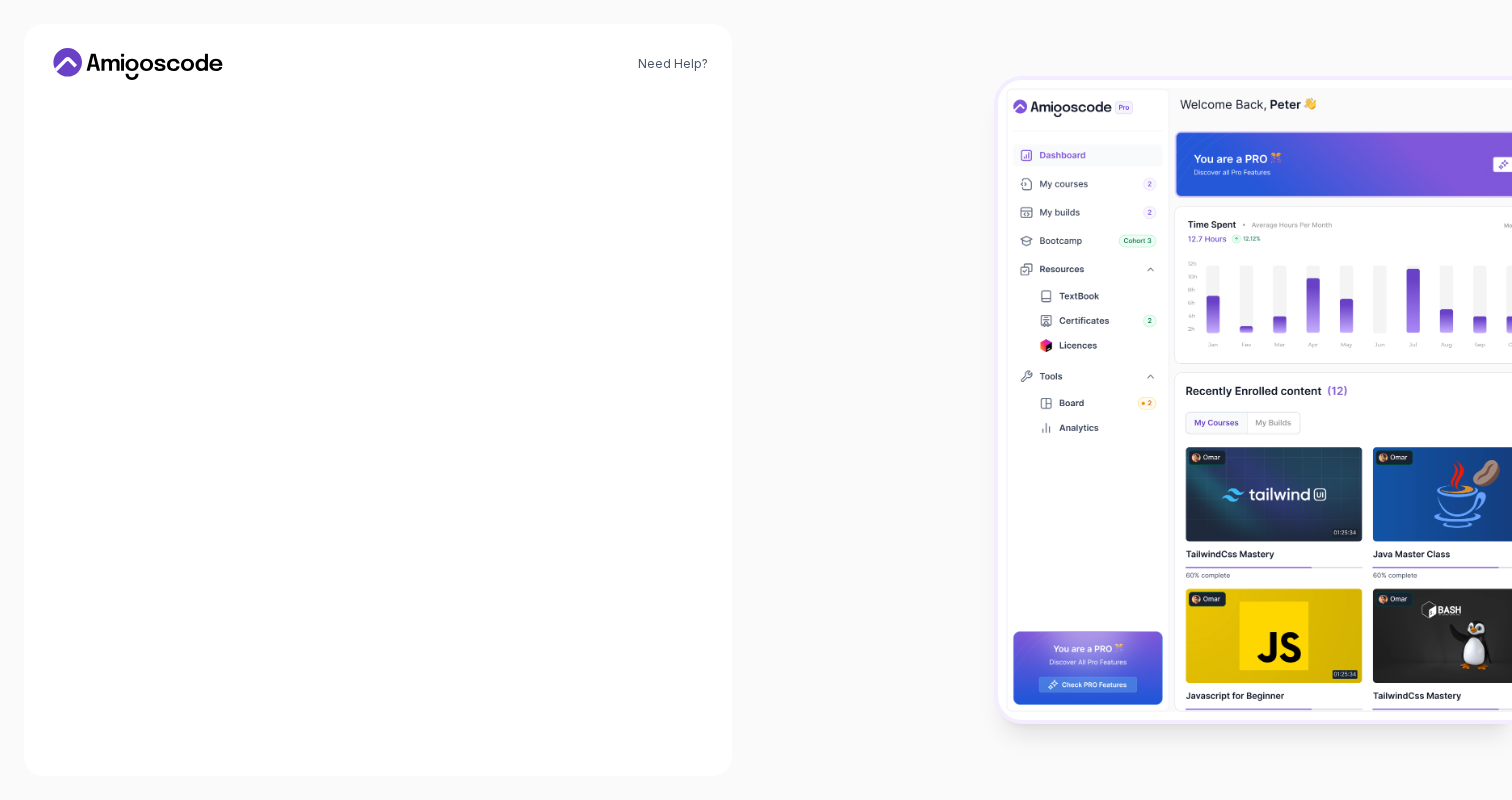 scroll, scrollTop: 0, scrollLeft: 0, axis: both 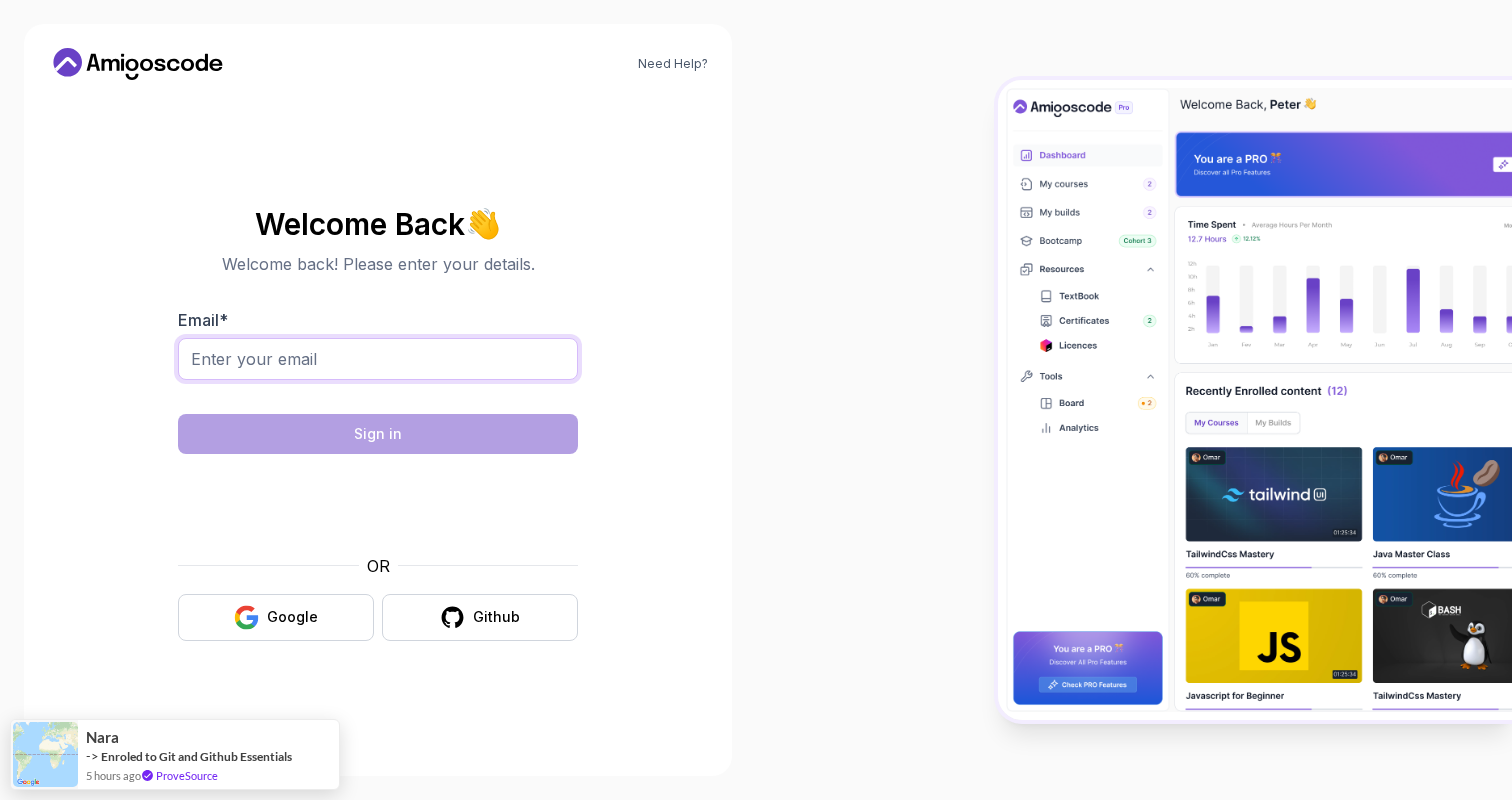 click on "Email *" at bounding box center [378, 359] 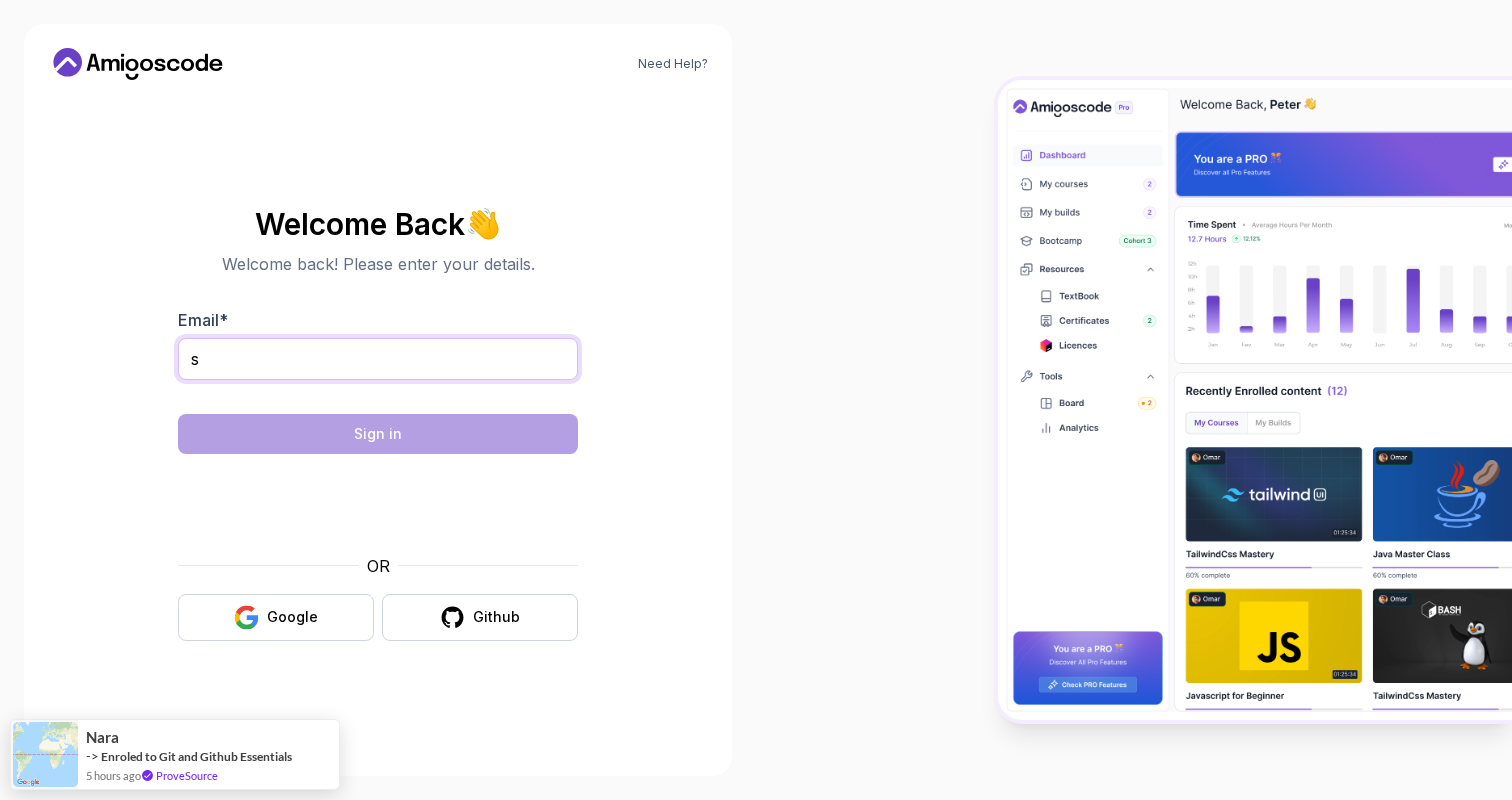 type on "[EMAIL_ADDRESS][DOMAIN_NAME]" 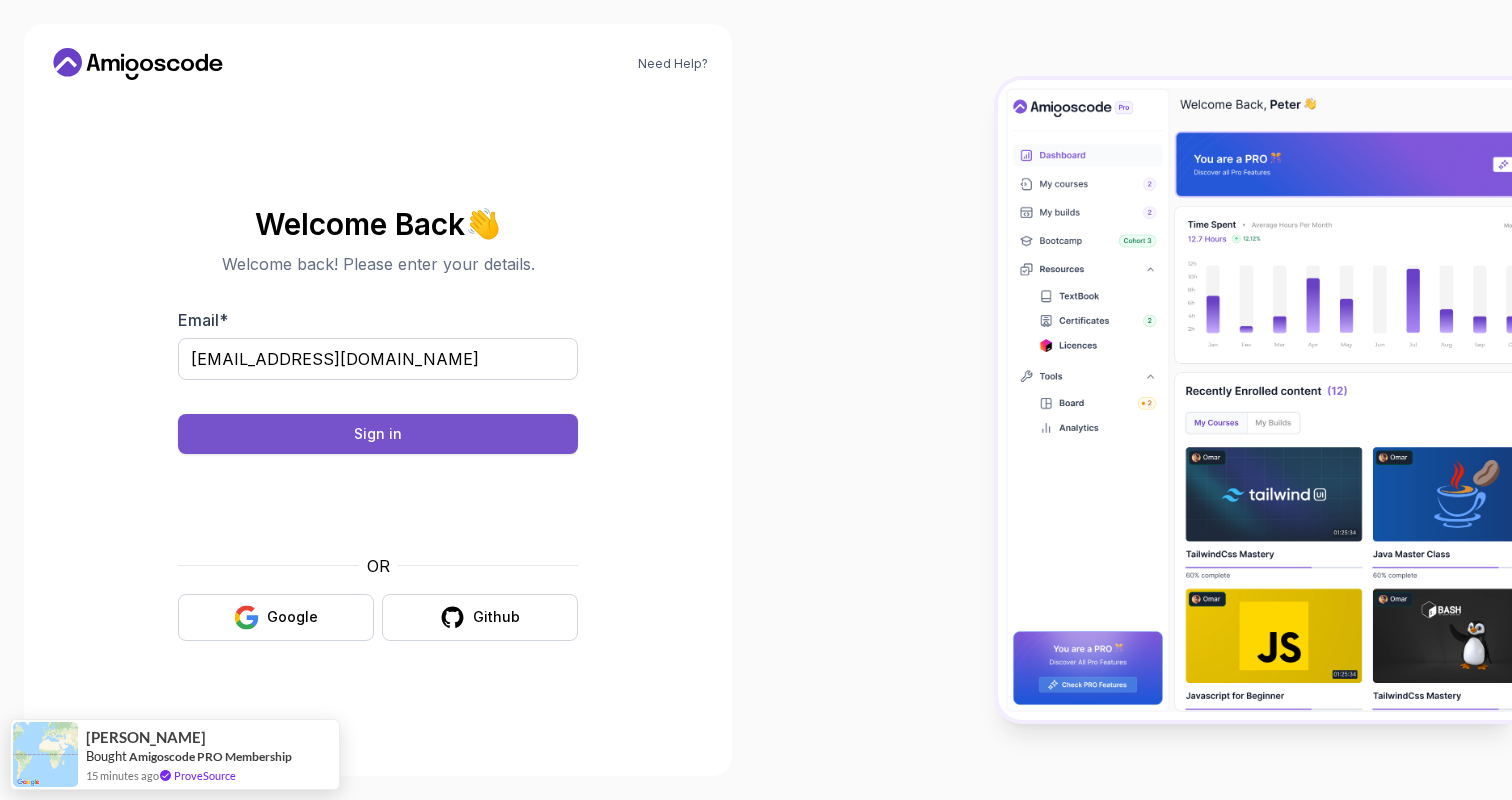 click on "Sign in" at bounding box center (378, 434) 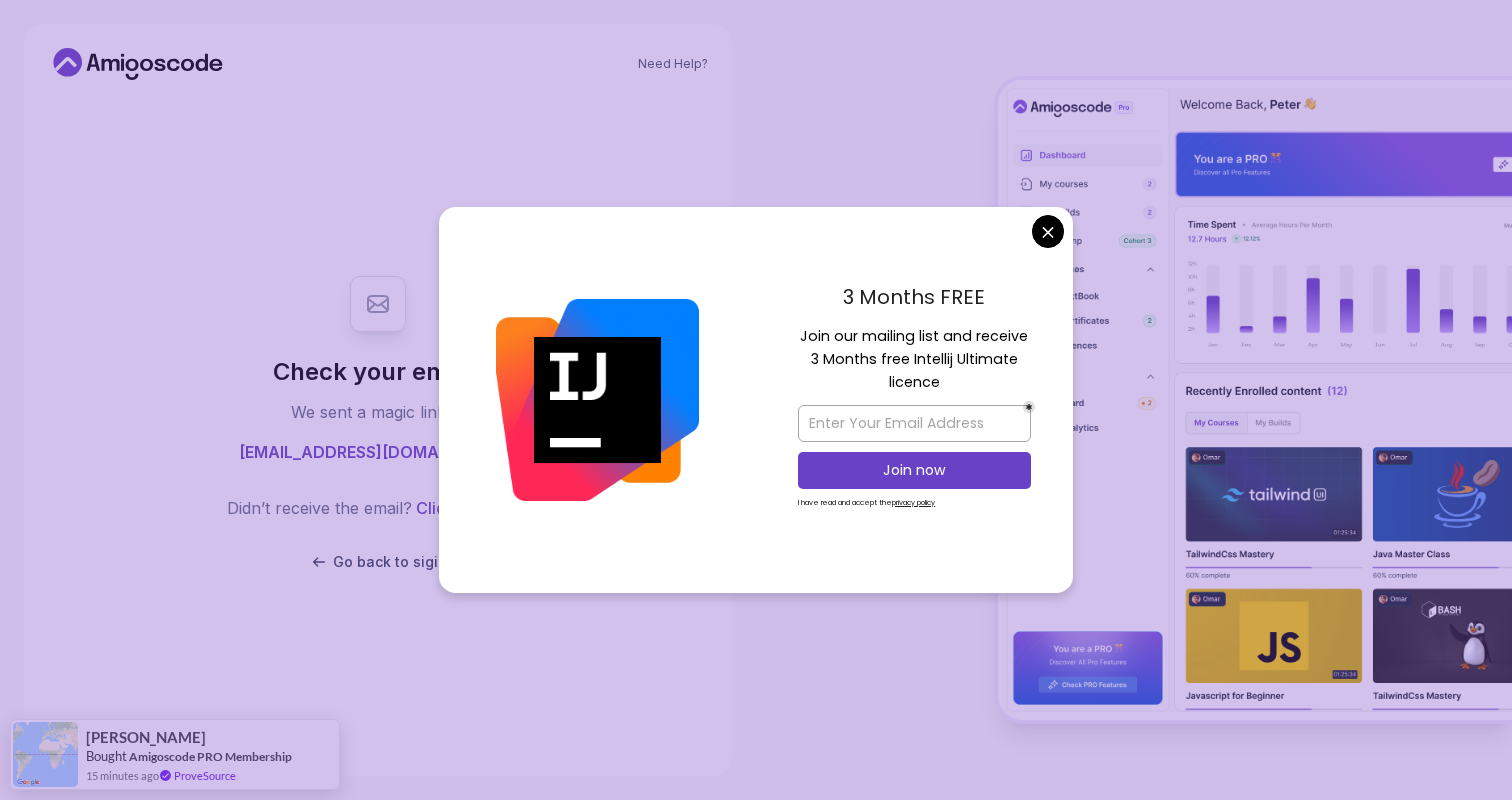 click on "3 Months FREE Join our mailing list and receive 3 Months free Intellij Ultimate licence Join now I have read and accept the  privacy policy" at bounding box center [914, 400] 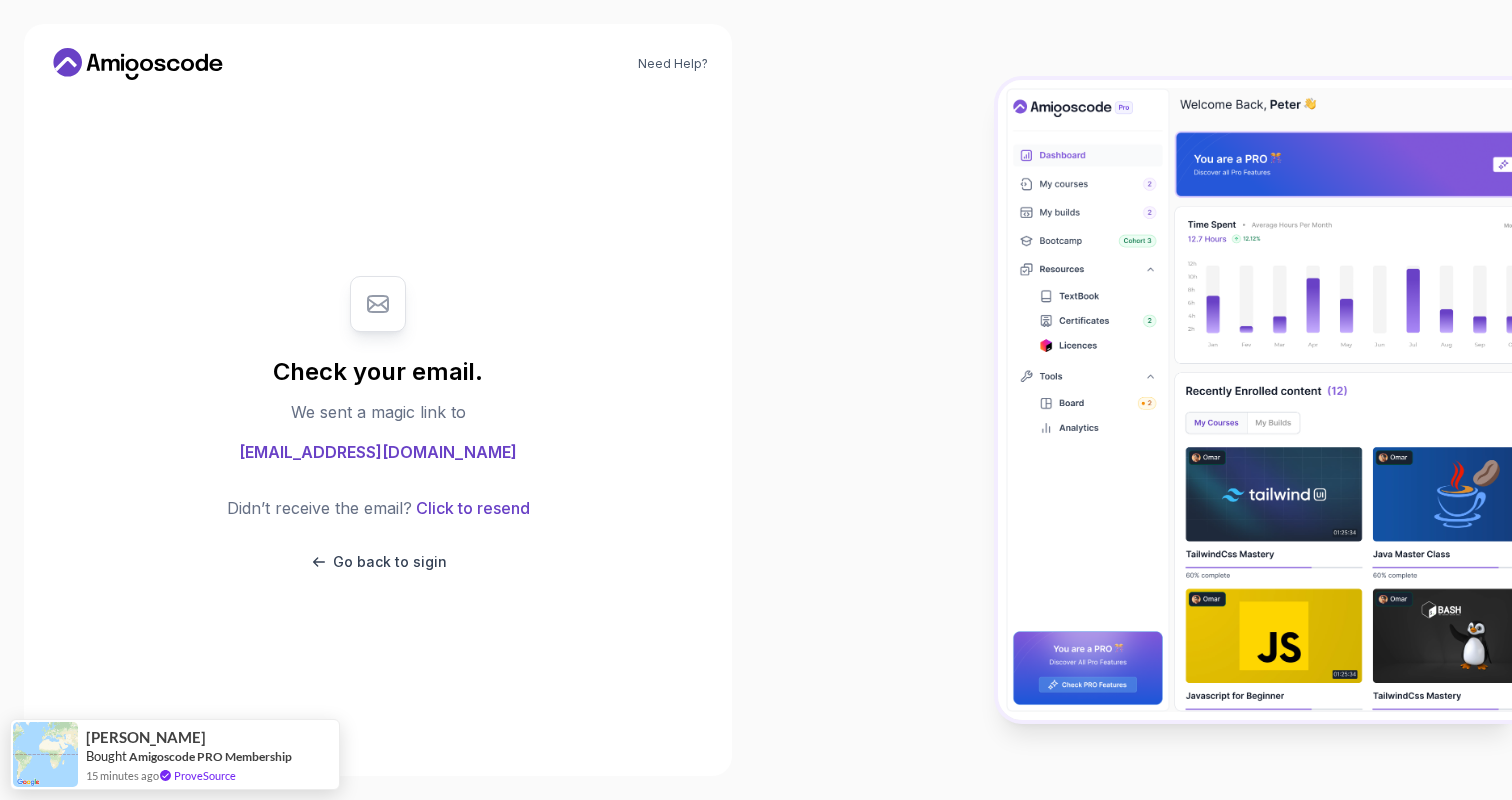 click on "Need Help? Check your email. We sent a magic link to sbaljinder.m@gmail.com Didn’t receive the email? Click to resend Go back to sigin
Erling Bought   Amigoscode PRO Membership 15 minutes ago     ProveSource" at bounding box center [756, 400] 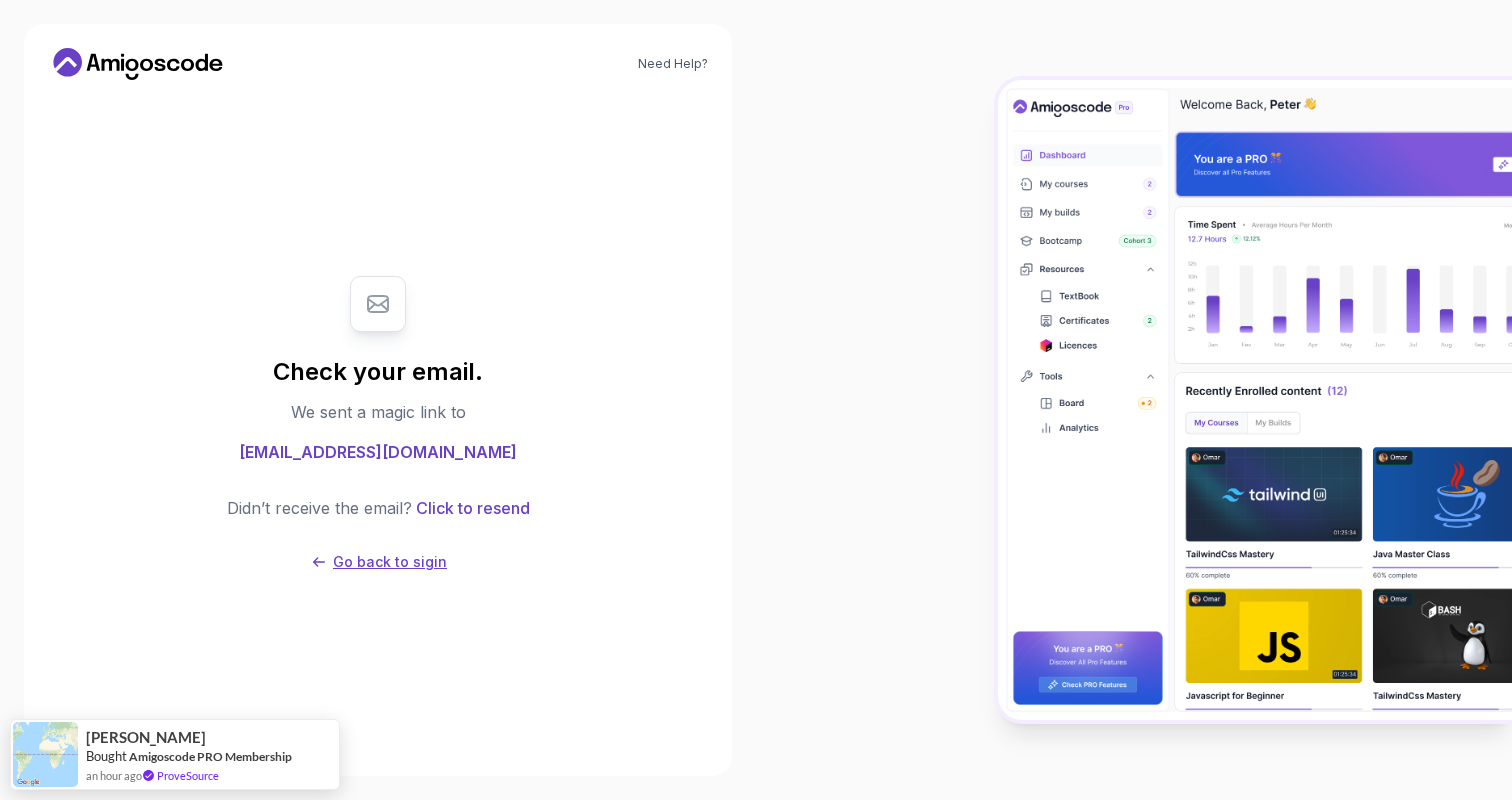 click on "Go back to sigin" at bounding box center (390, 562) 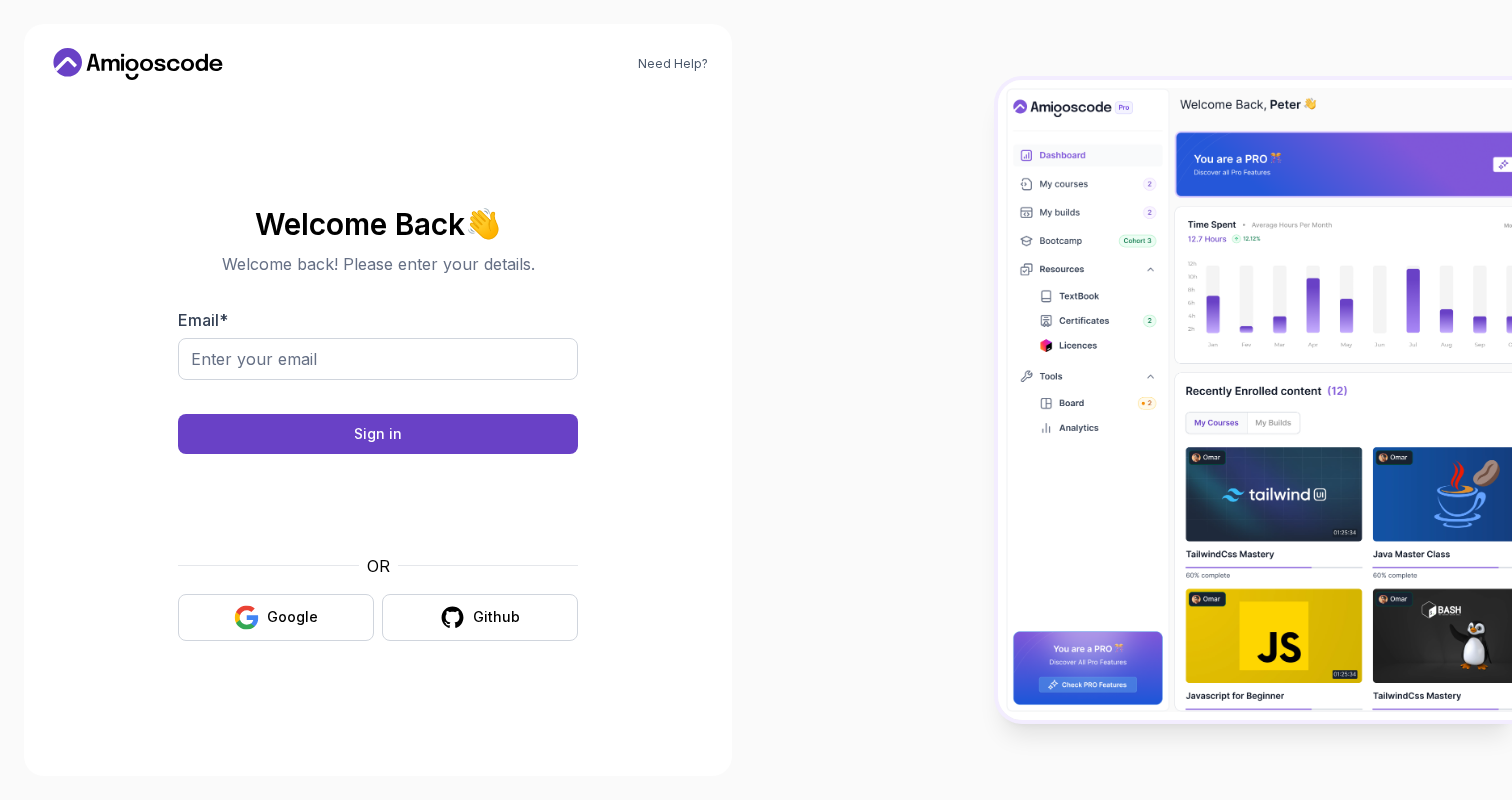 click at bounding box center [1134, 400] 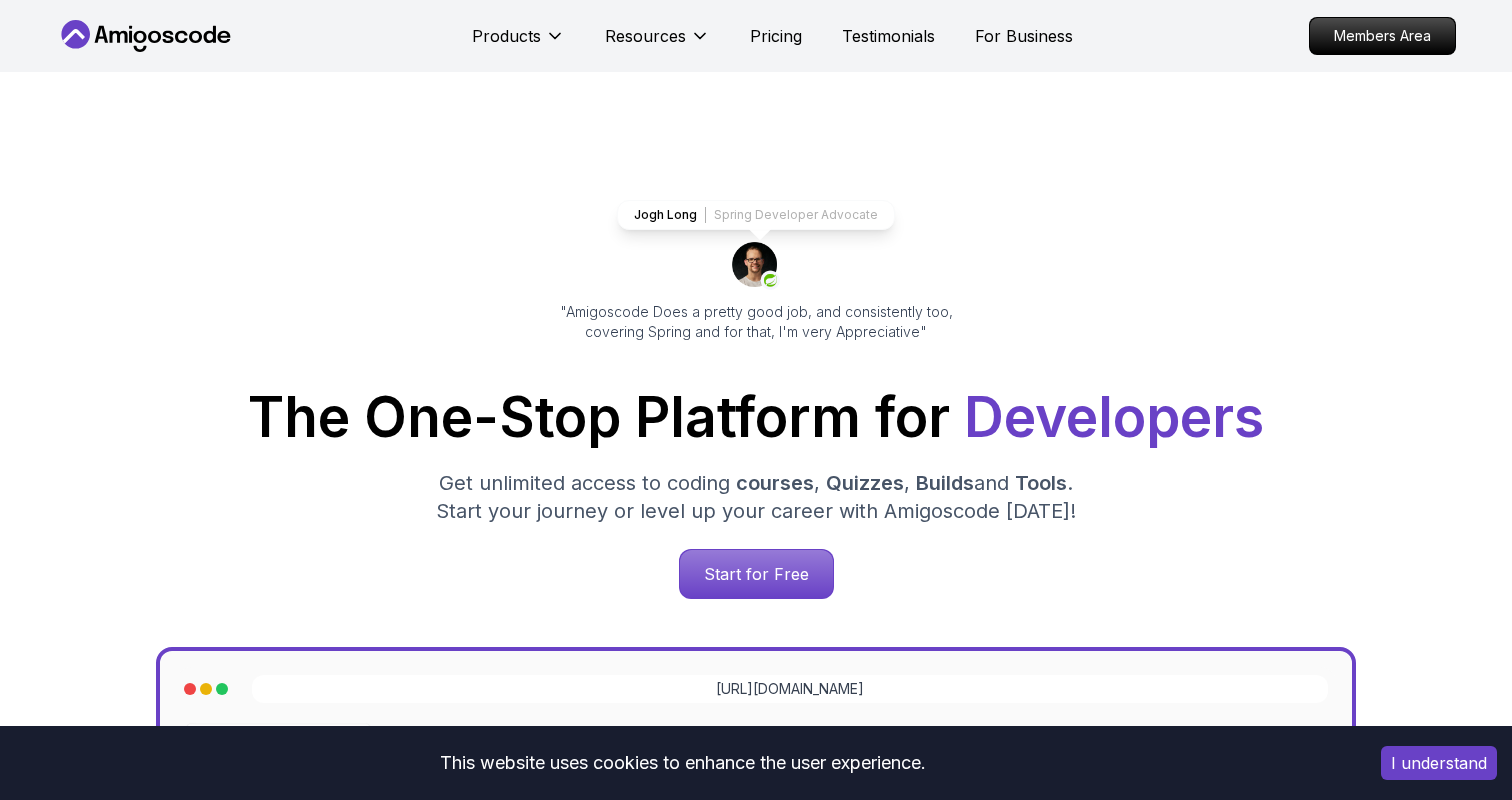 scroll, scrollTop: 0, scrollLeft: 0, axis: both 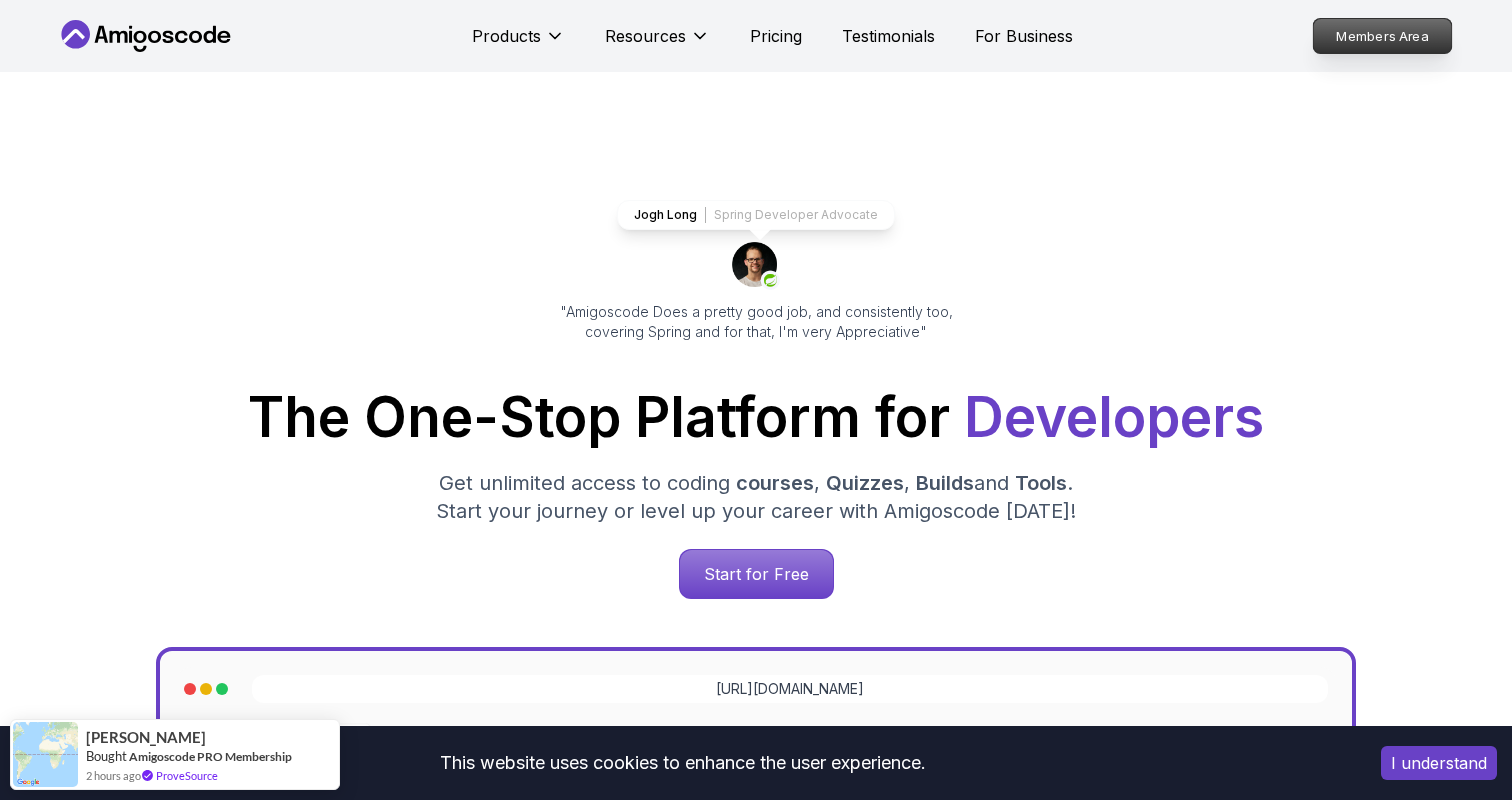 click on "Members Area" at bounding box center (1383, 36) 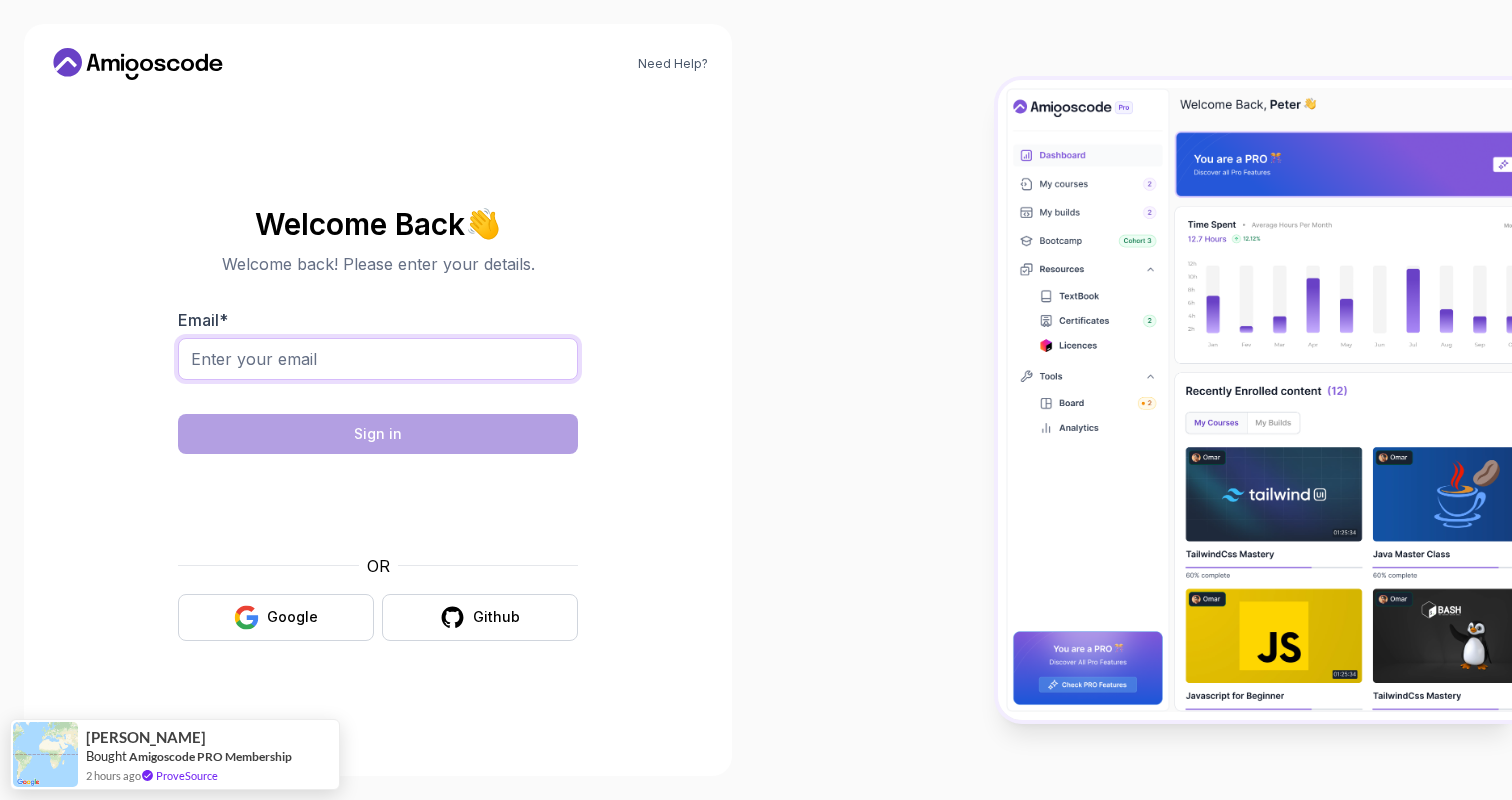click on "Email *" at bounding box center (378, 359) 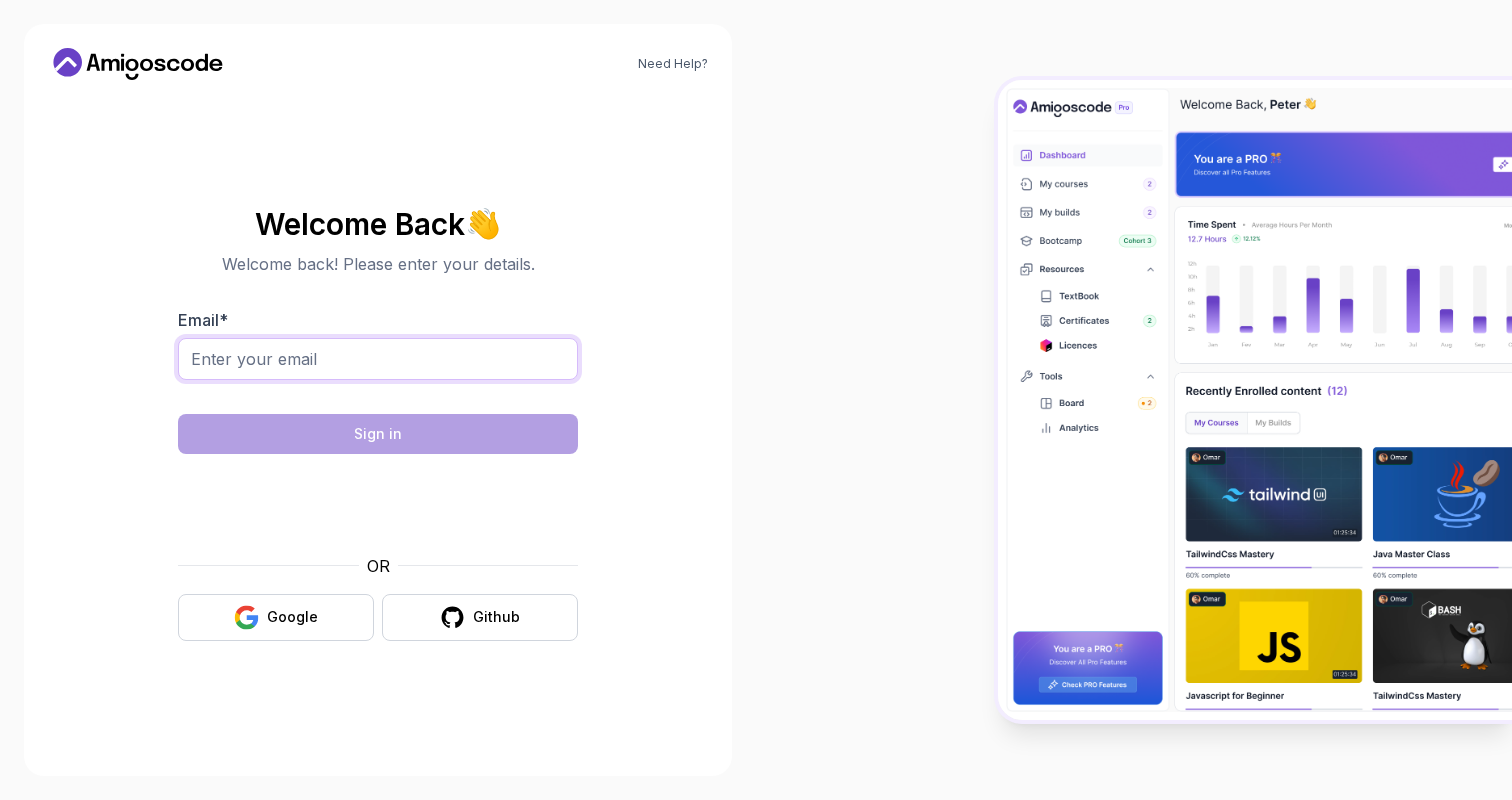 type on "[EMAIL_ADDRESS][DOMAIN_NAME]" 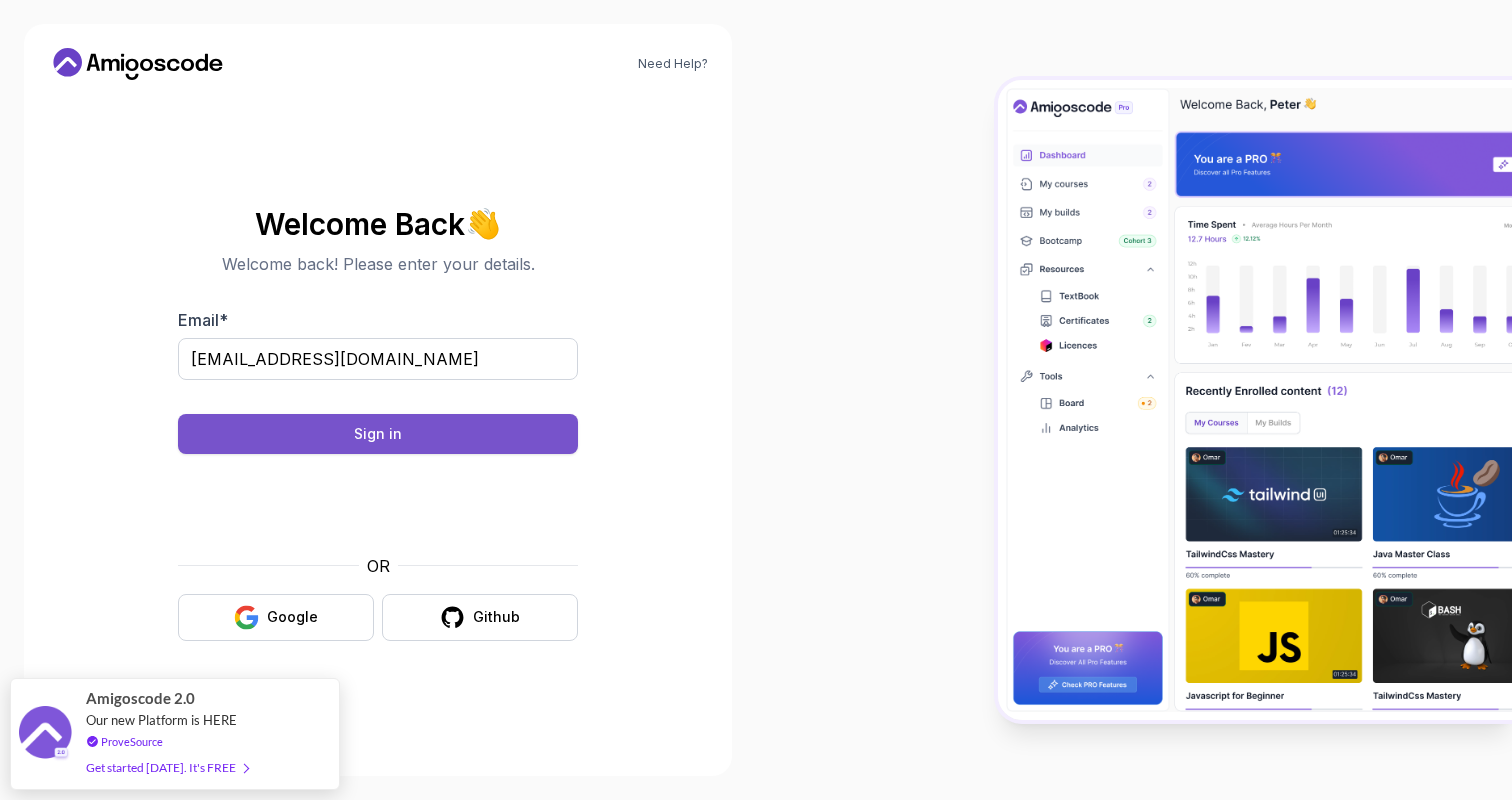click on "Sign in" at bounding box center (378, 434) 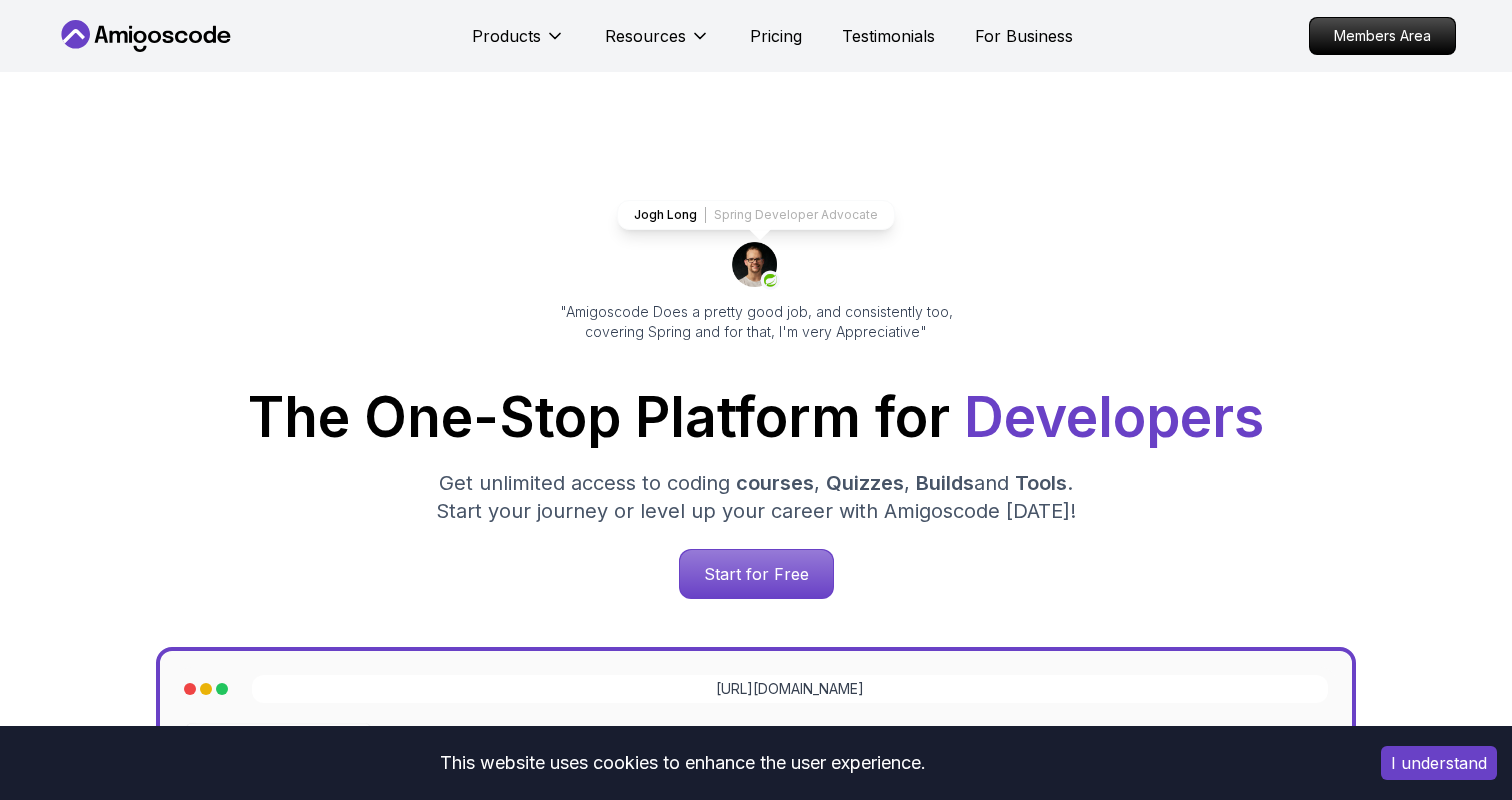 scroll, scrollTop: 0, scrollLeft: 0, axis: both 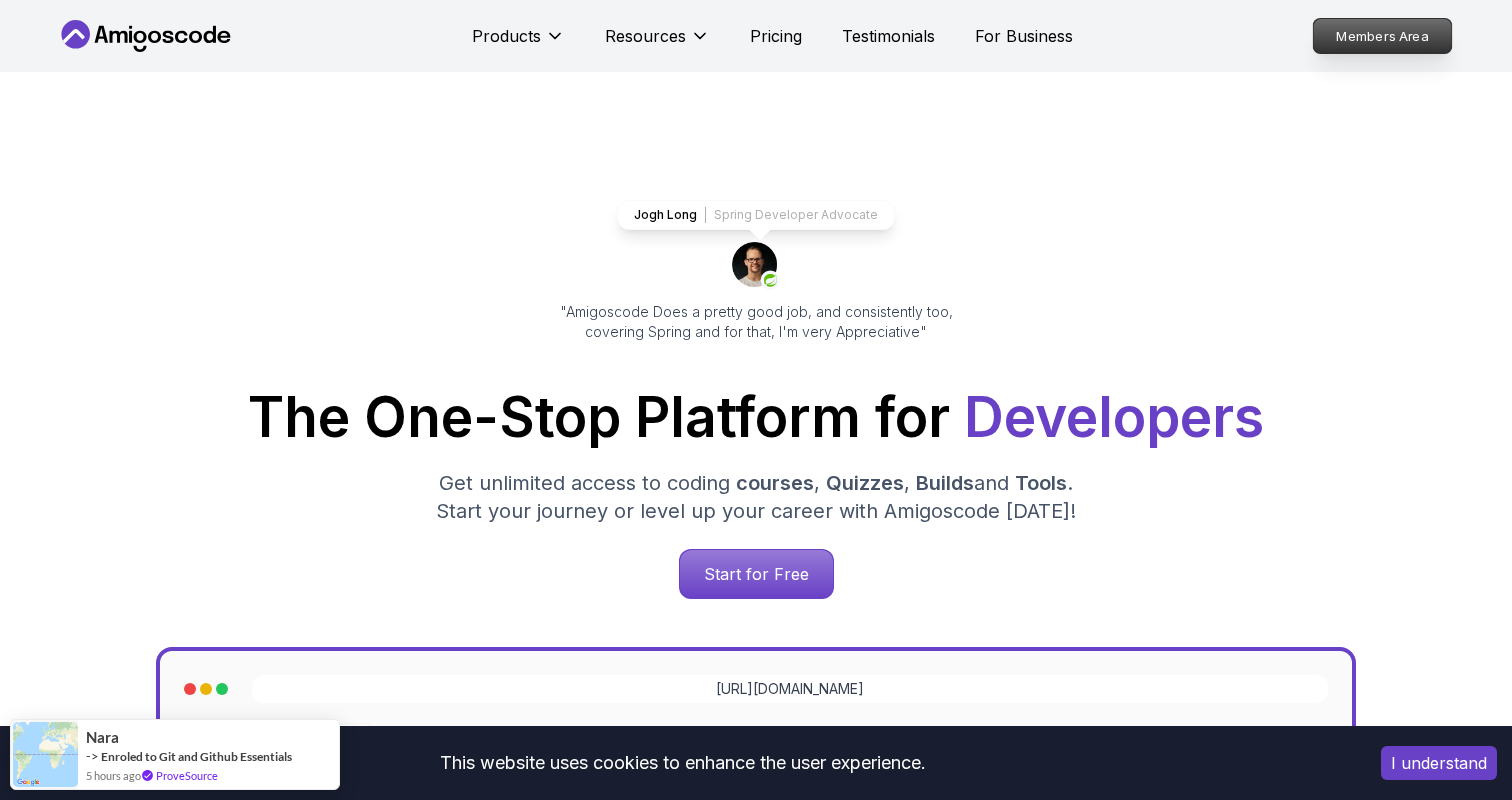 click on "Members Area" at bounding box center (1383, 36) 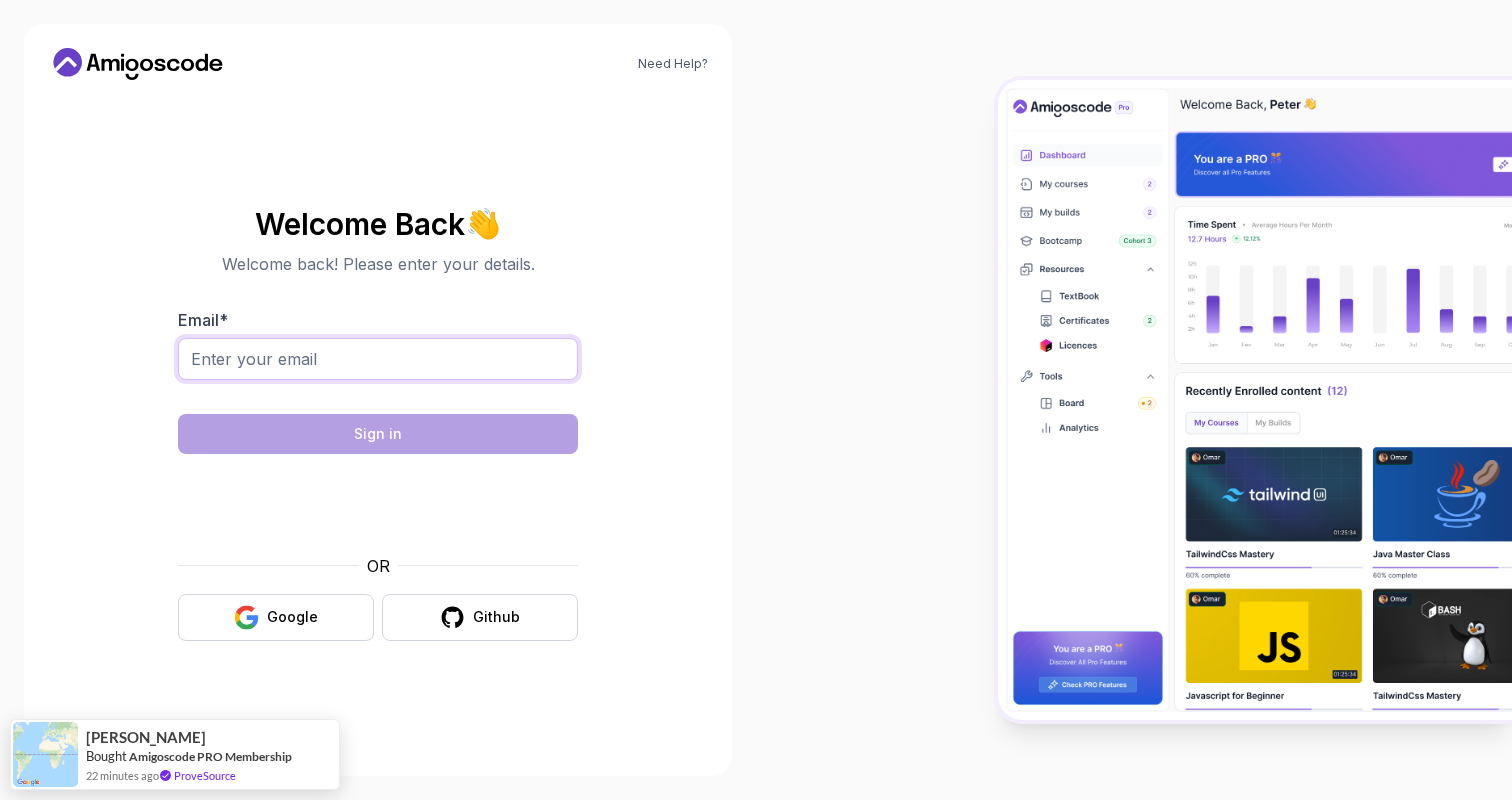 click on "Email *" at bounding box center [378, 359] 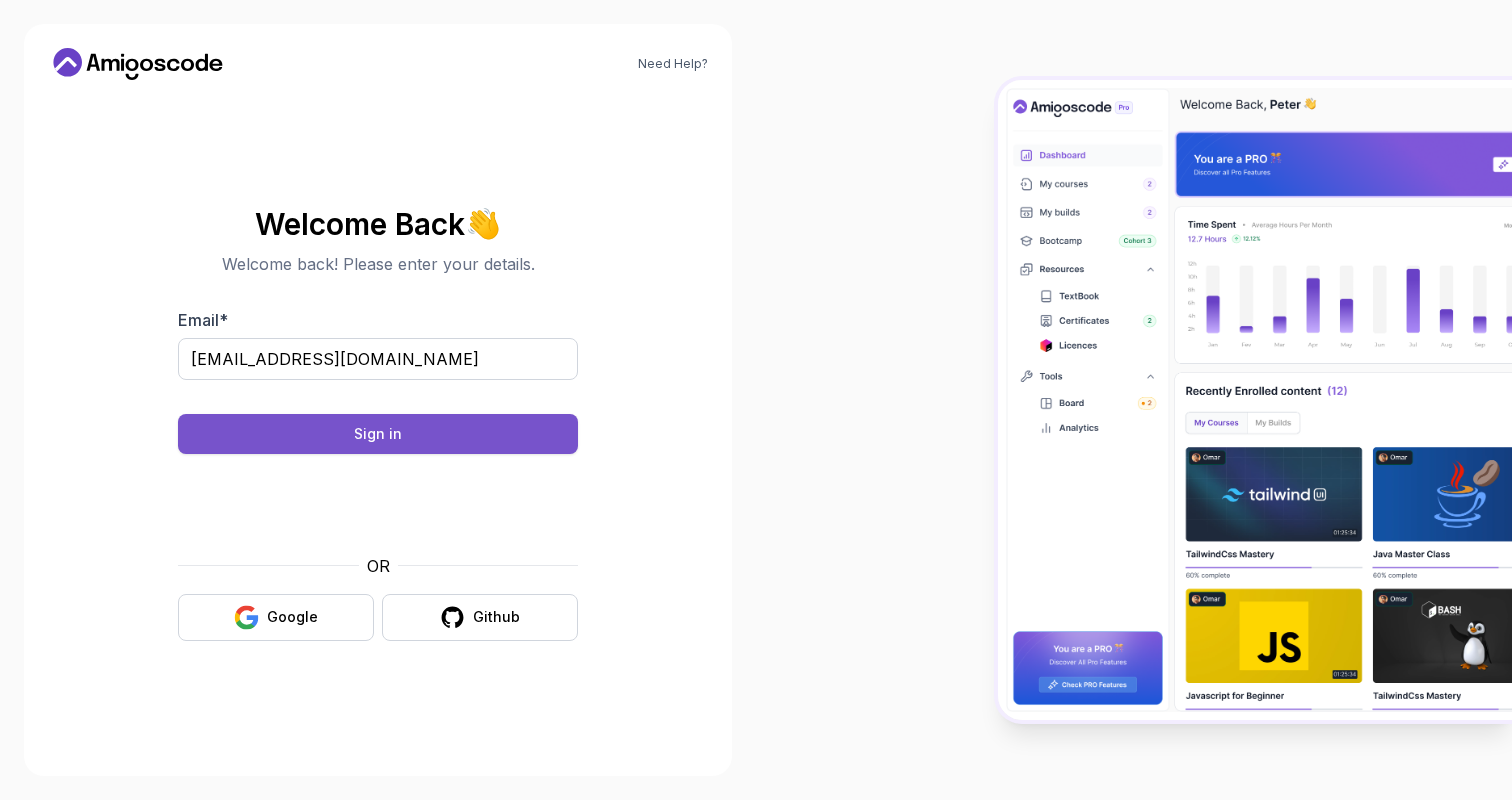 click on "Sign in" at bounding box center [378, 434] 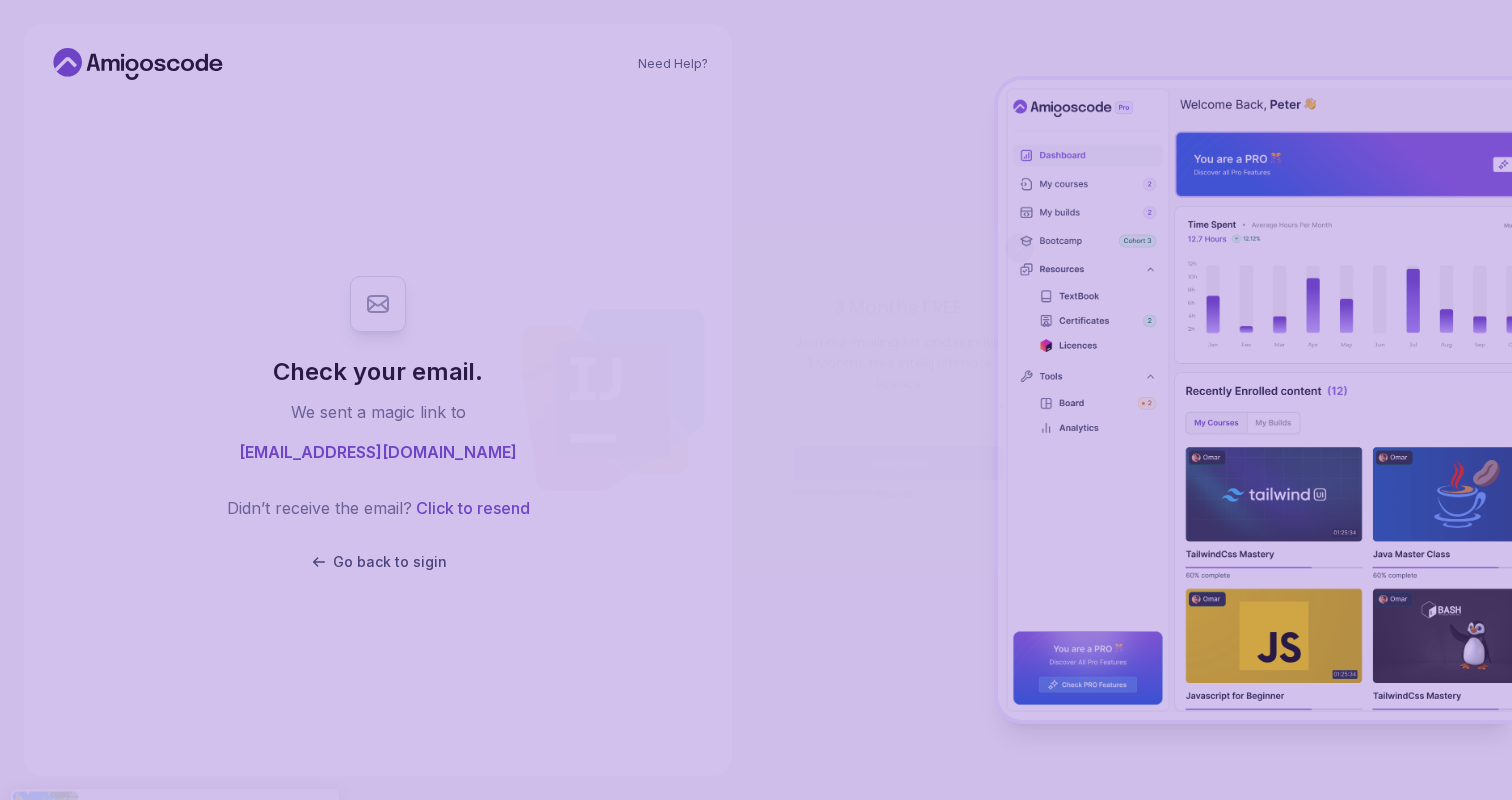 click on "Need Help? Check your email. We sent a magic link to sbaljinder.m@gmail.com Didn’t receive the email? Click to resend Go back to sigin
Anabel Bought   Amigoscode PRO Membership 28 minutes ago     ProveSource" at bounding box center [756, 400] 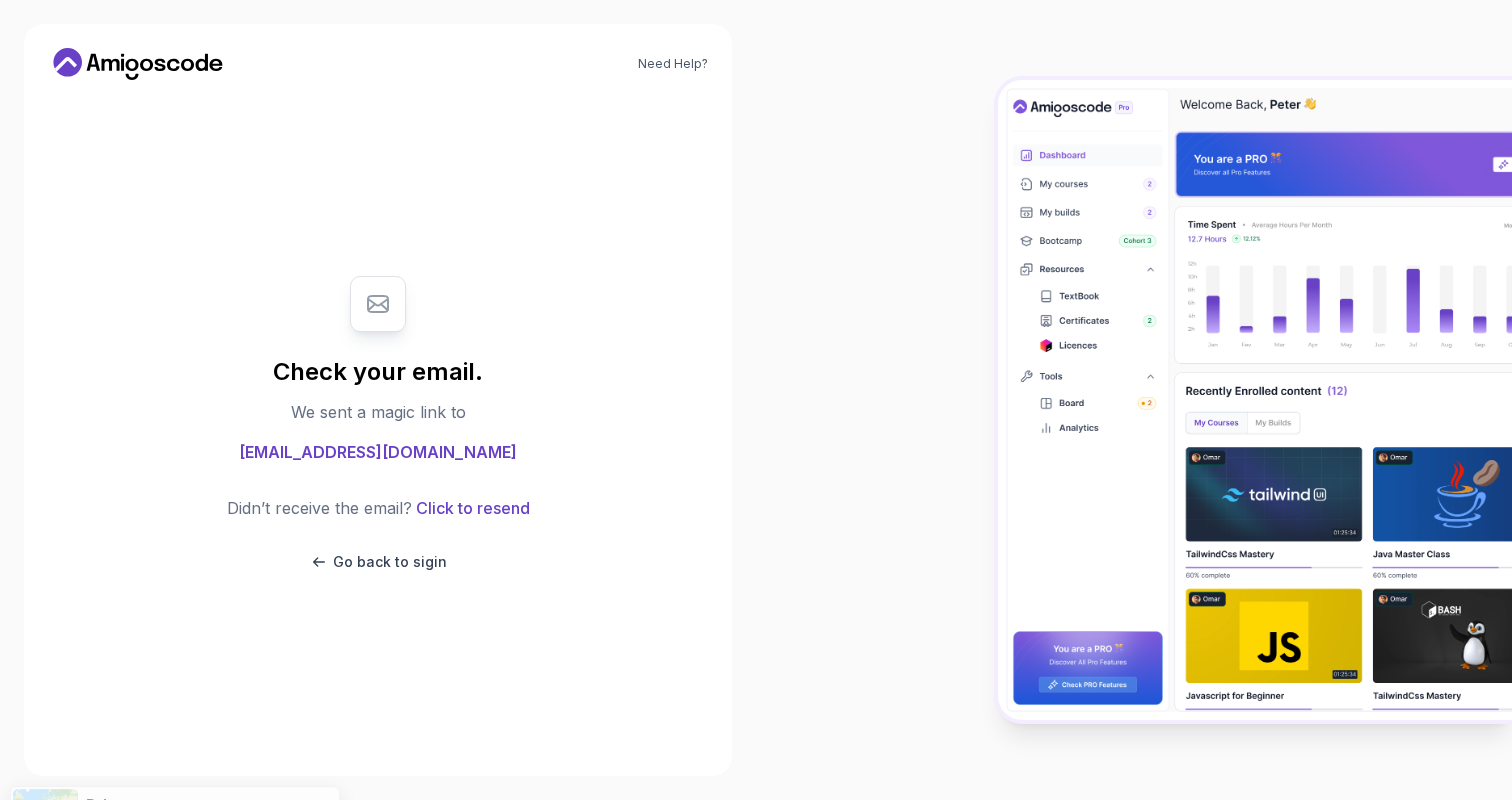 click 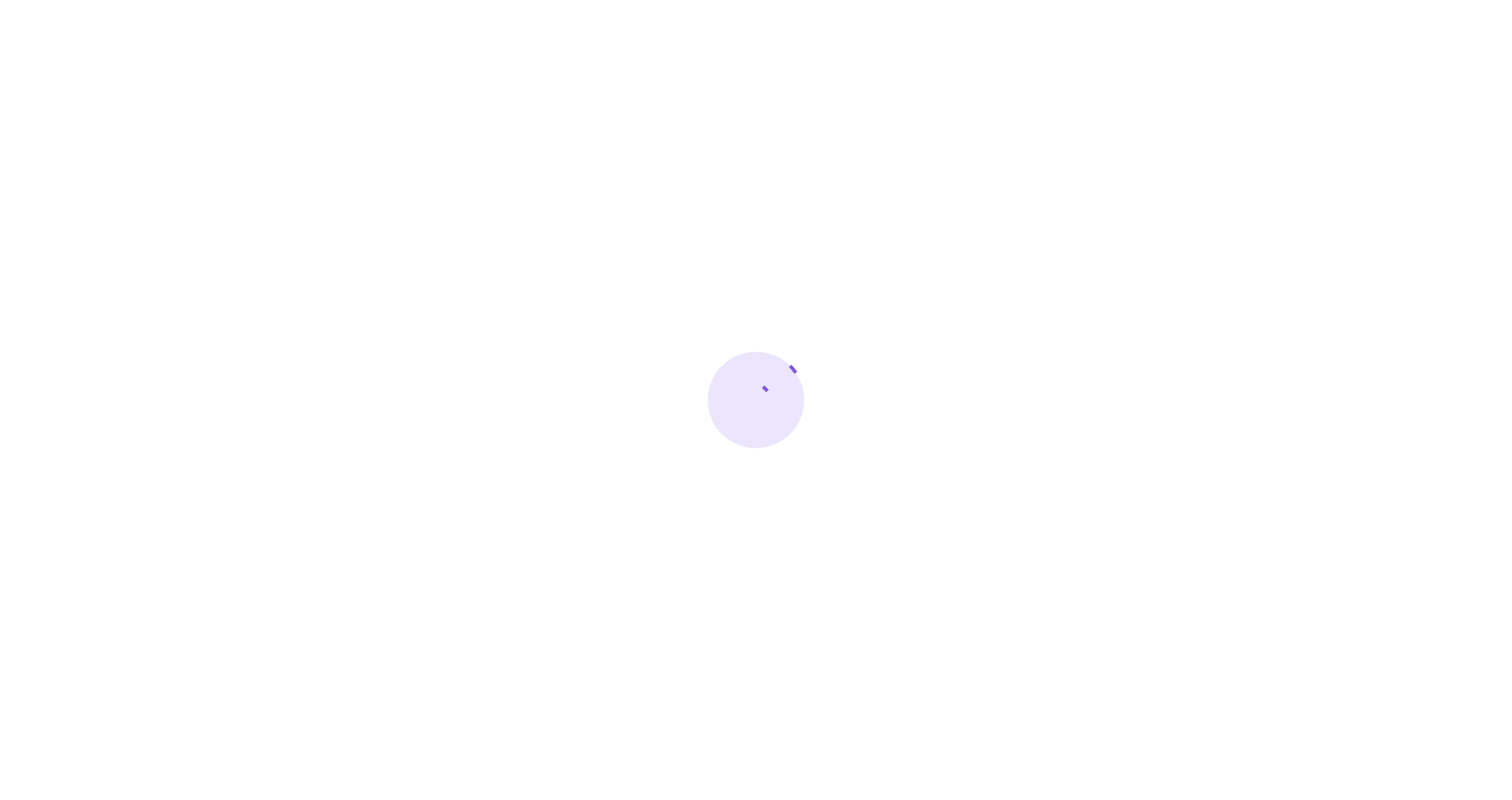 scroll, scrollTop: 0, scrollLeft: 0, axis: both 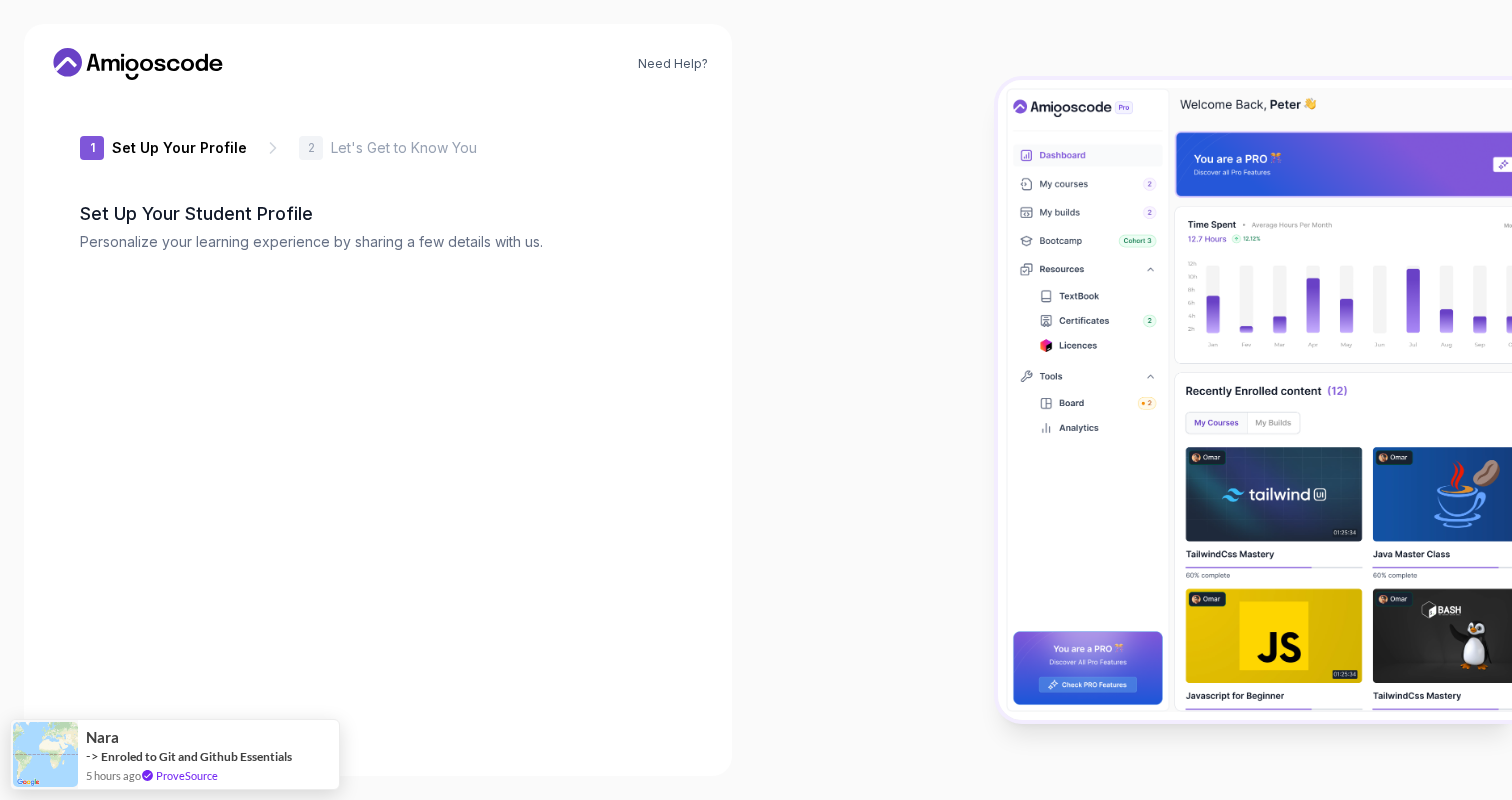 type on "happyeaglec77c8" 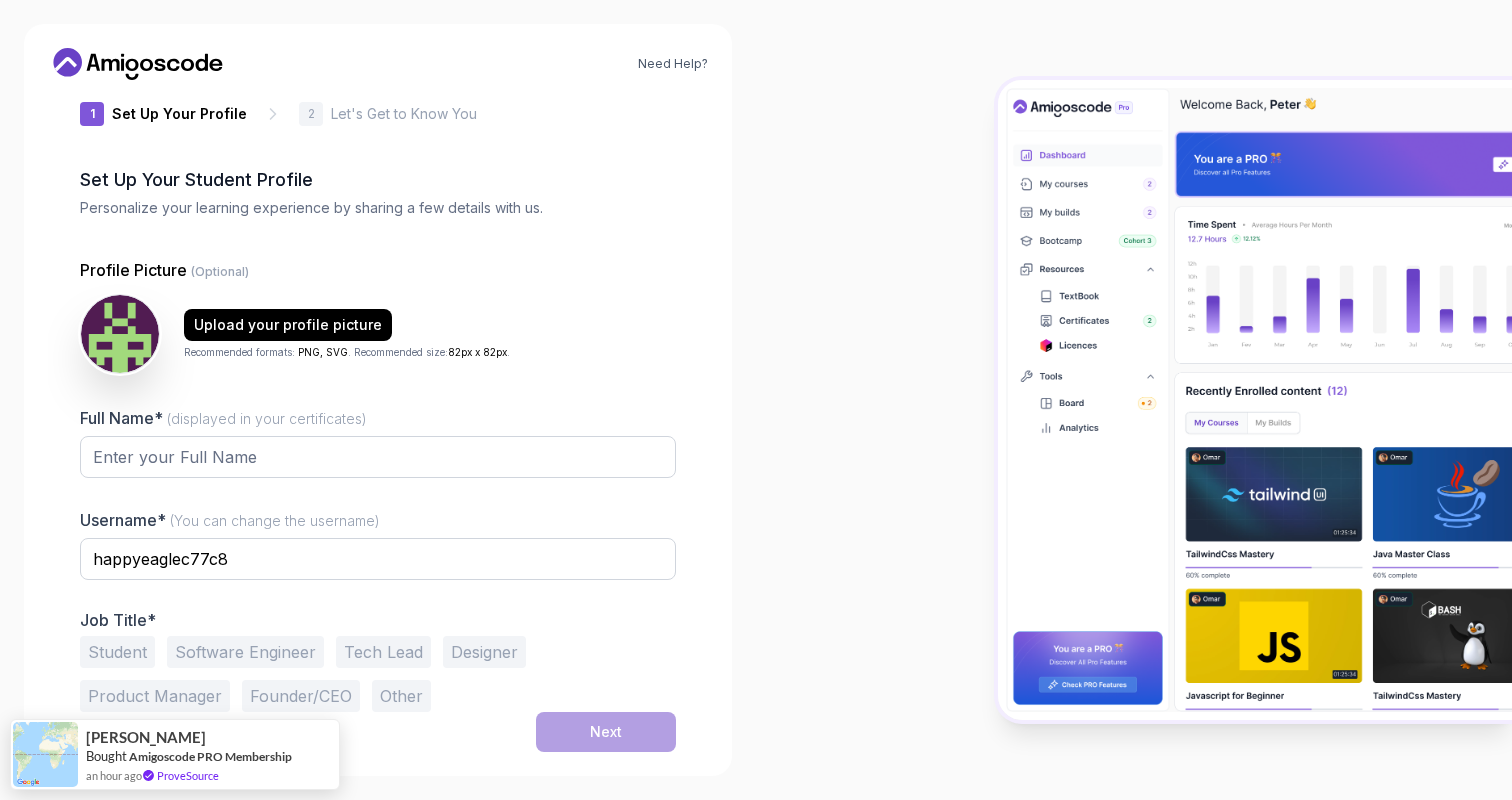 scroll, scrollTop: 0, scrollLeft: 0, axis: both 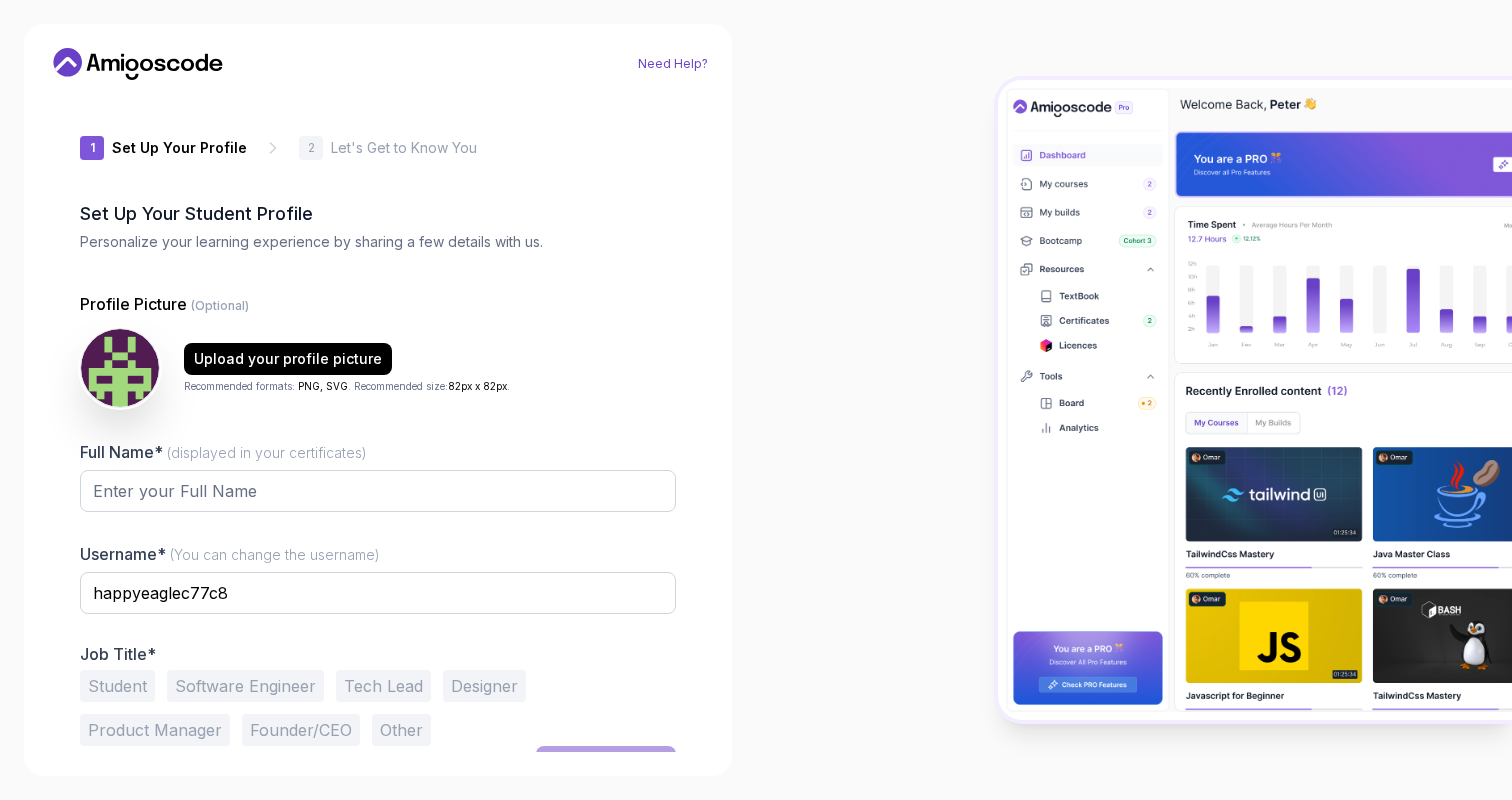 click on "Need Help?" at bounding box center (673, 64) 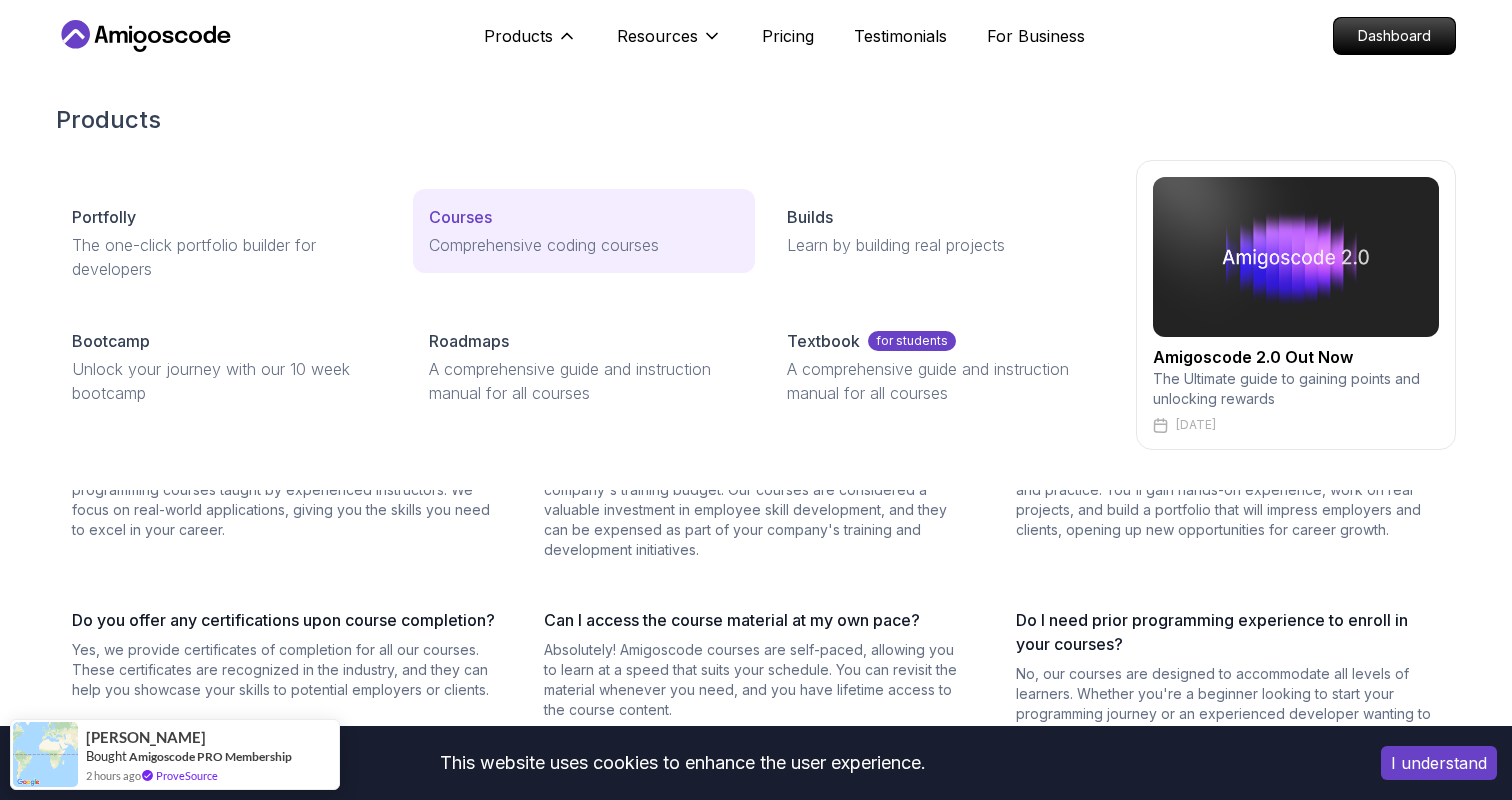 click on "Courses" at bounding box center [460, 217] 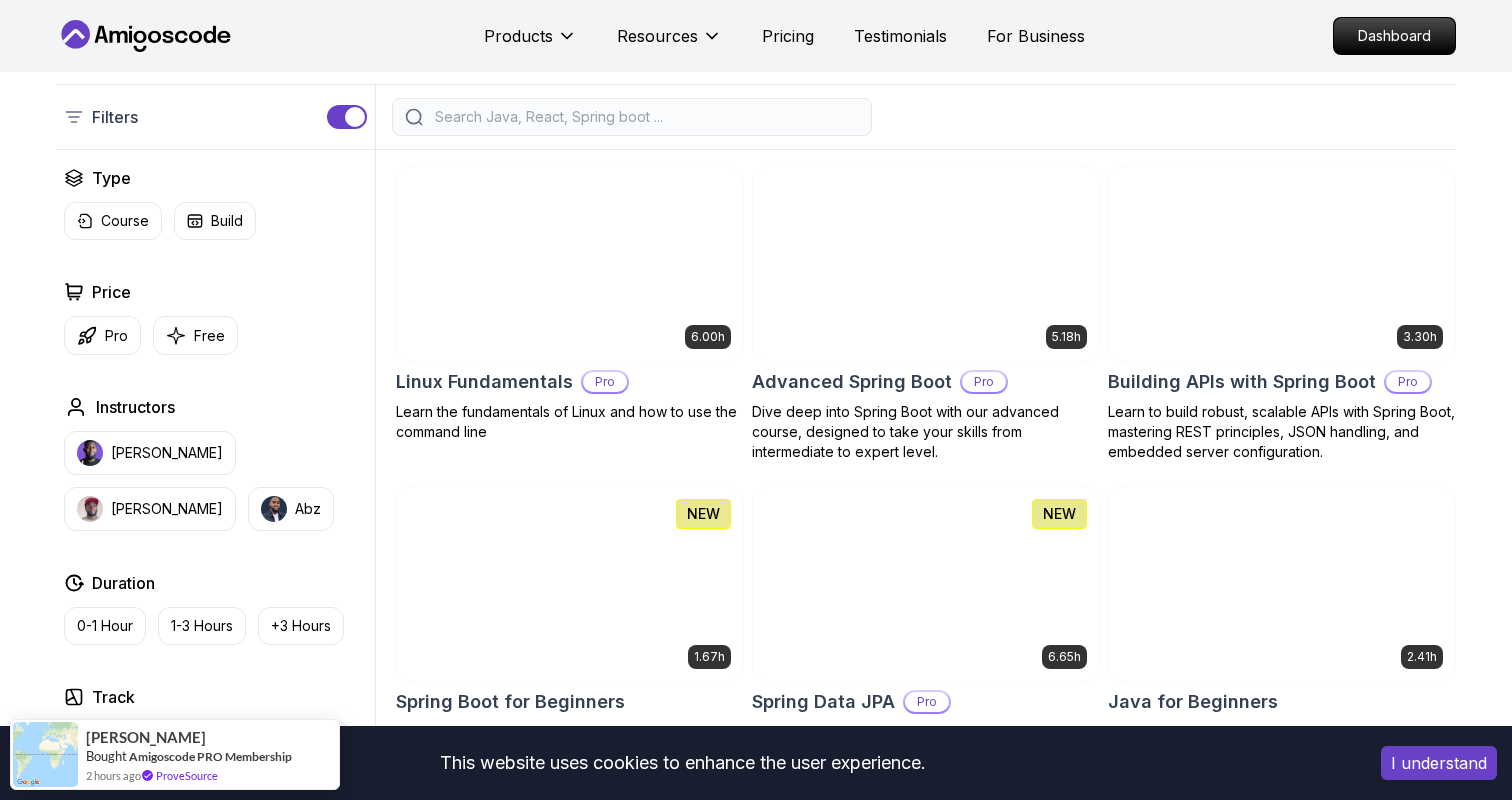 scroll, scrollTop: 633, scrollLeft: 0, axis: vertical 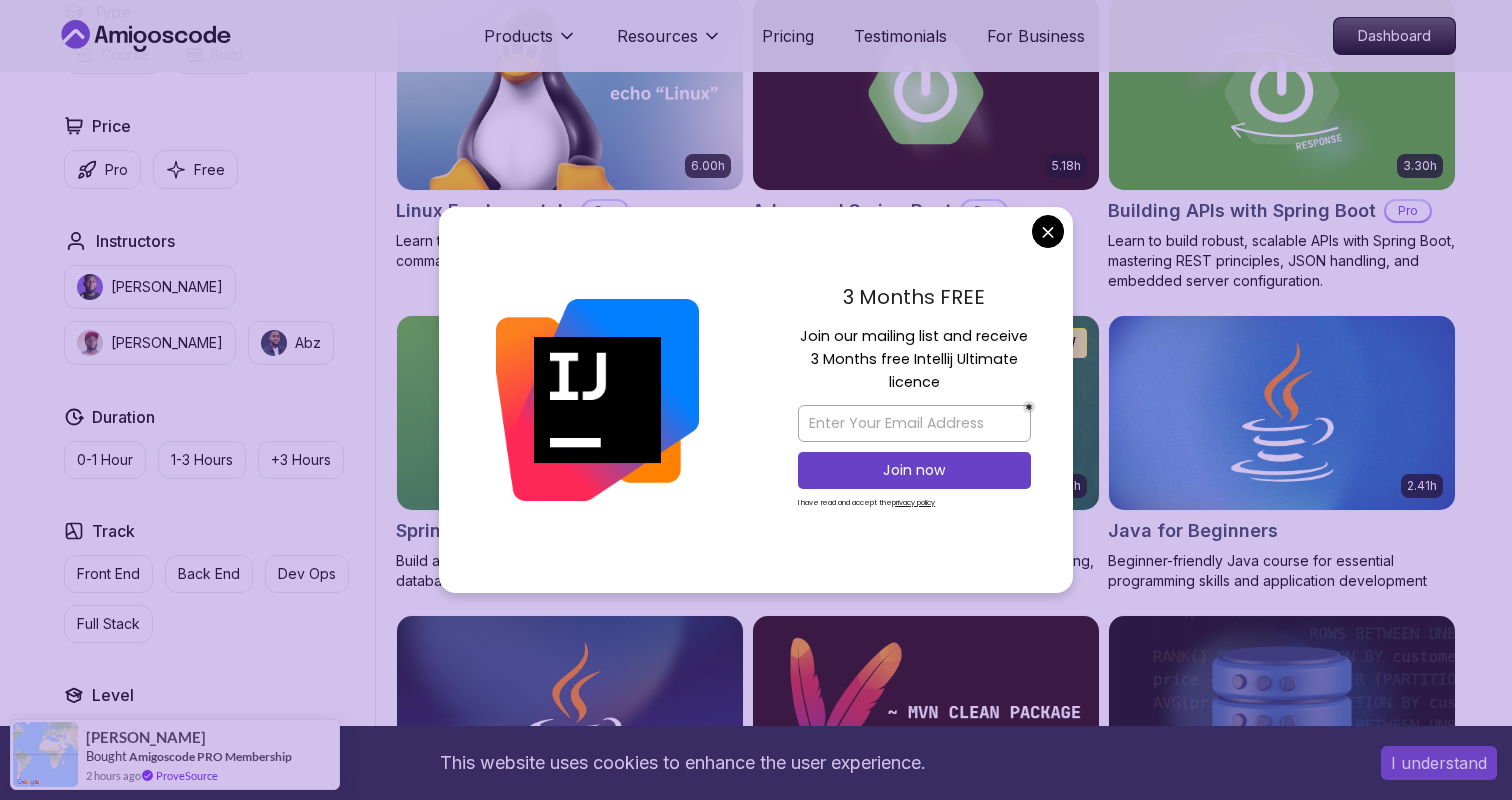 click on "This website uses cookies to enhance the user experience. I understand Products Resources Pricing Testimonials For Business Dashboard Products Resources Pricing Testimonials For Business Dashboard All Courses Learn Java, Spring Boot, DevOps & More with Amigoscode Premium Courses Master in-demand skills like Java, Spring Boot, DevOps, React, and more through hands-on, expert-led courses. Advance your software development career with real-world projects and practical learning. Filters Filters Type Course Build Price Pro Free Instructors Nelson Djalo Richard Abz Duration 0-1 Hour 1-3 Hours +3 Hours Track Front End Back End Dev Ops Full Stack Level Junior Mid-level Senior 6.00h Linux Fundamentals Pro Learn the fundamentals of Linux and how to use the command line 5.18h Advanced Spring Boot Pro Dive deep into Spring Boot with our advanced course, designed to take your skills from intermediate to expert level. 3.30h Building APIs with Spring Boot Pro 1.67h NEW Spring Boot for Beginners 6.65h NEW Spring Data JPA Pro" at bounding box center [756, 4322] 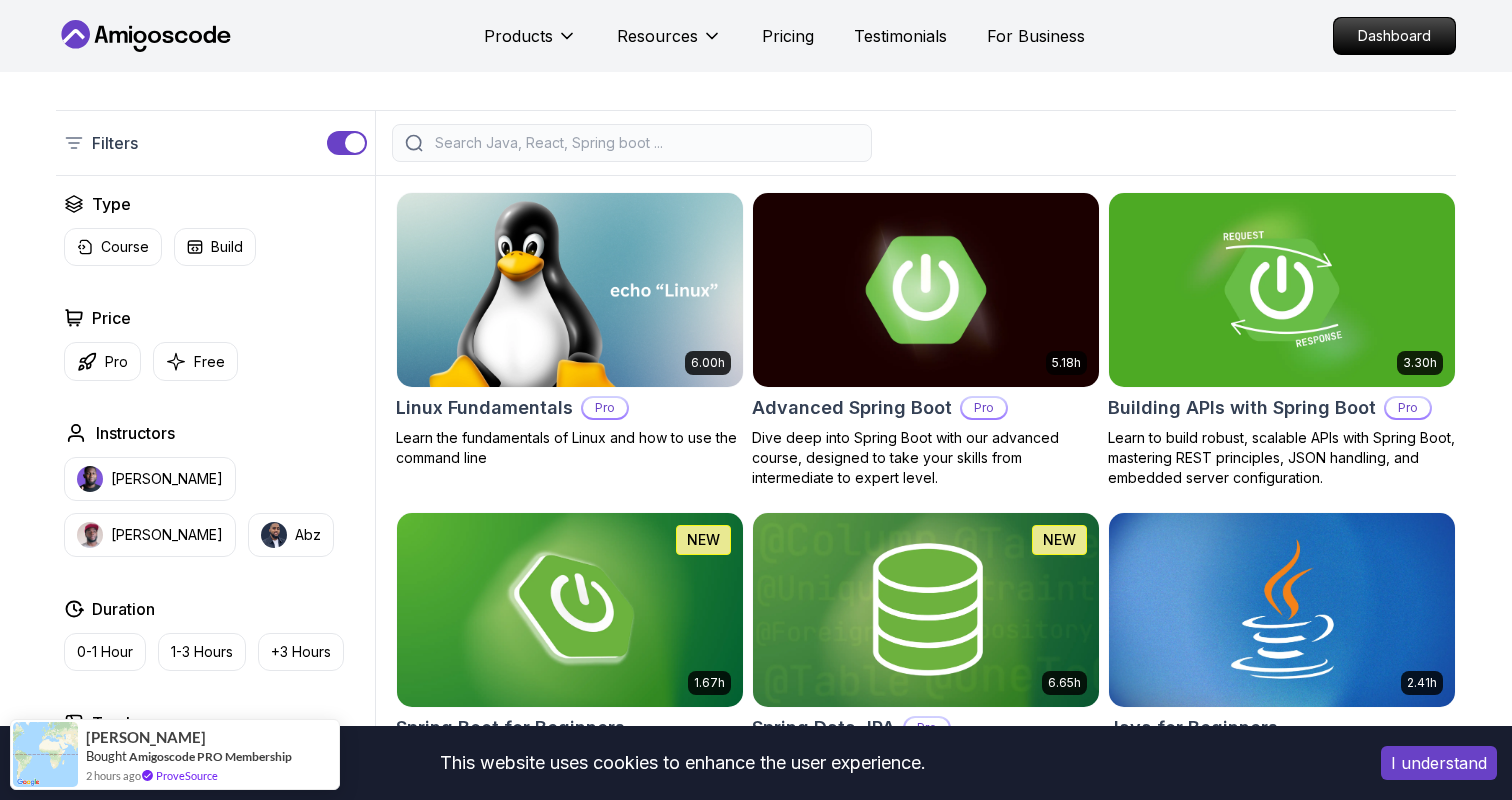 scroll, scrollTop: 279, scrollLeft: 0, axis: vertical 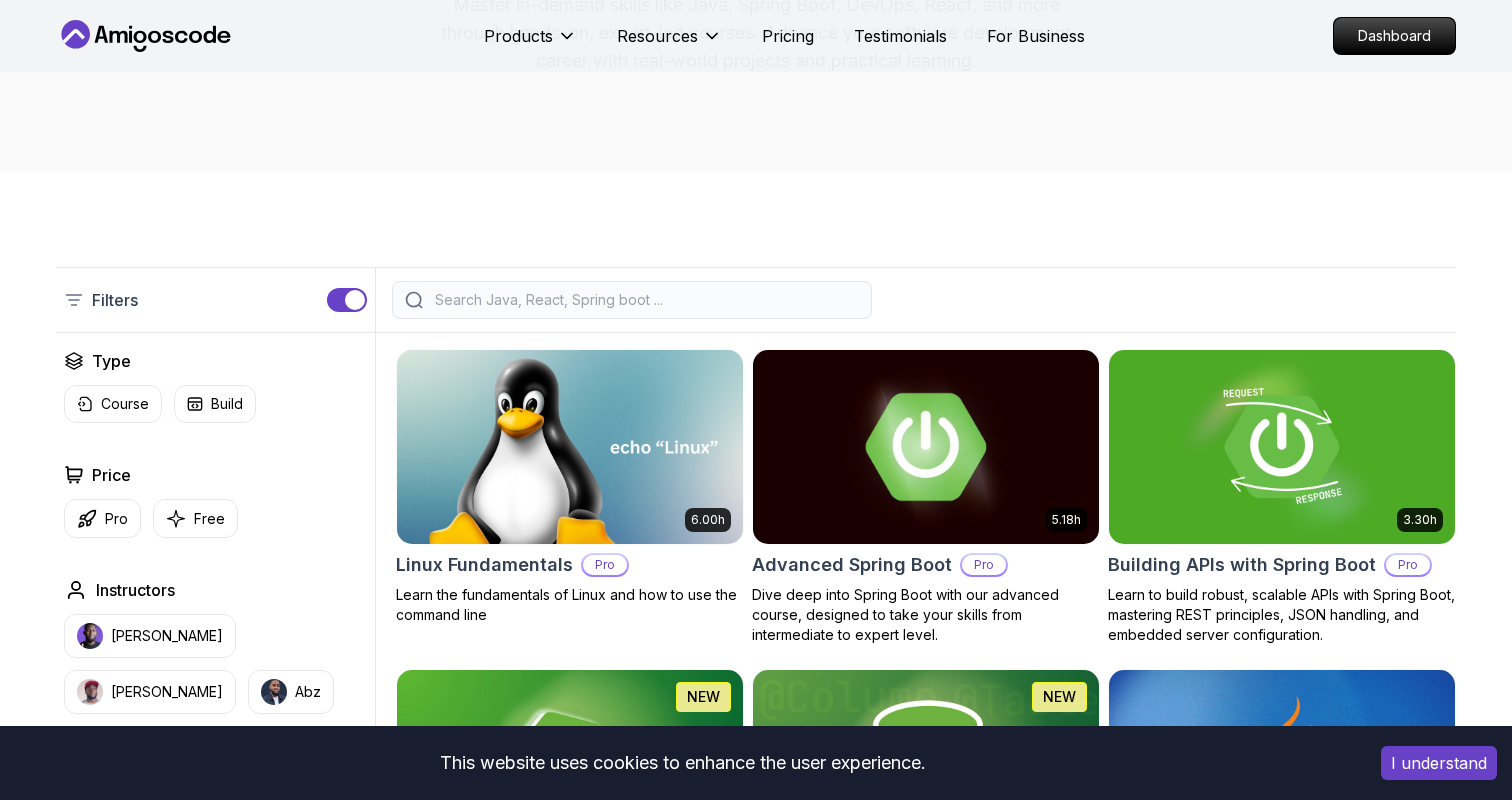 click at bounding box center (925, 446) 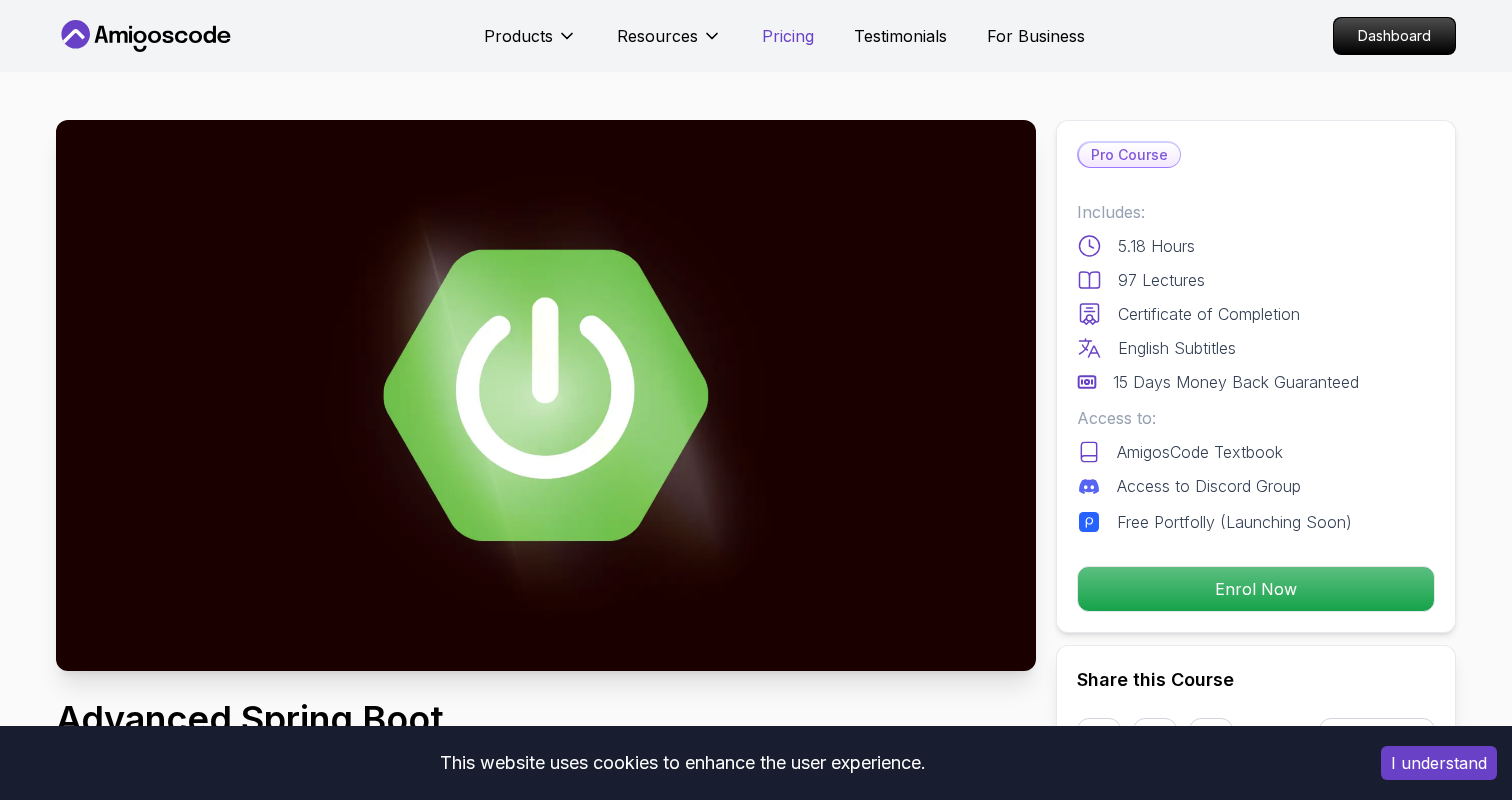click on "Pricing" at bounding box center [788, 36] 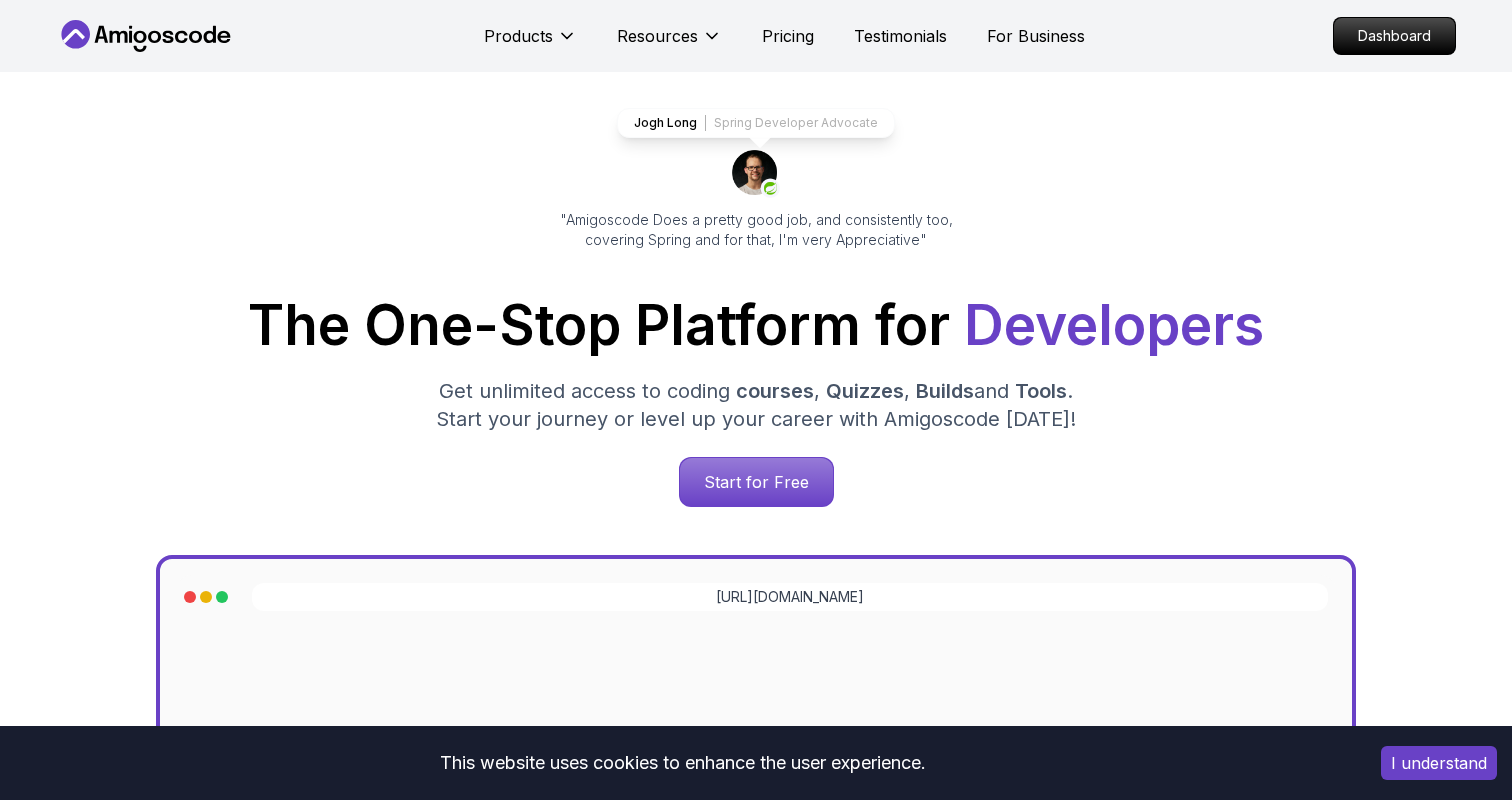 scroll, scrollTop: 0, scrollLeft: 0, axis: both 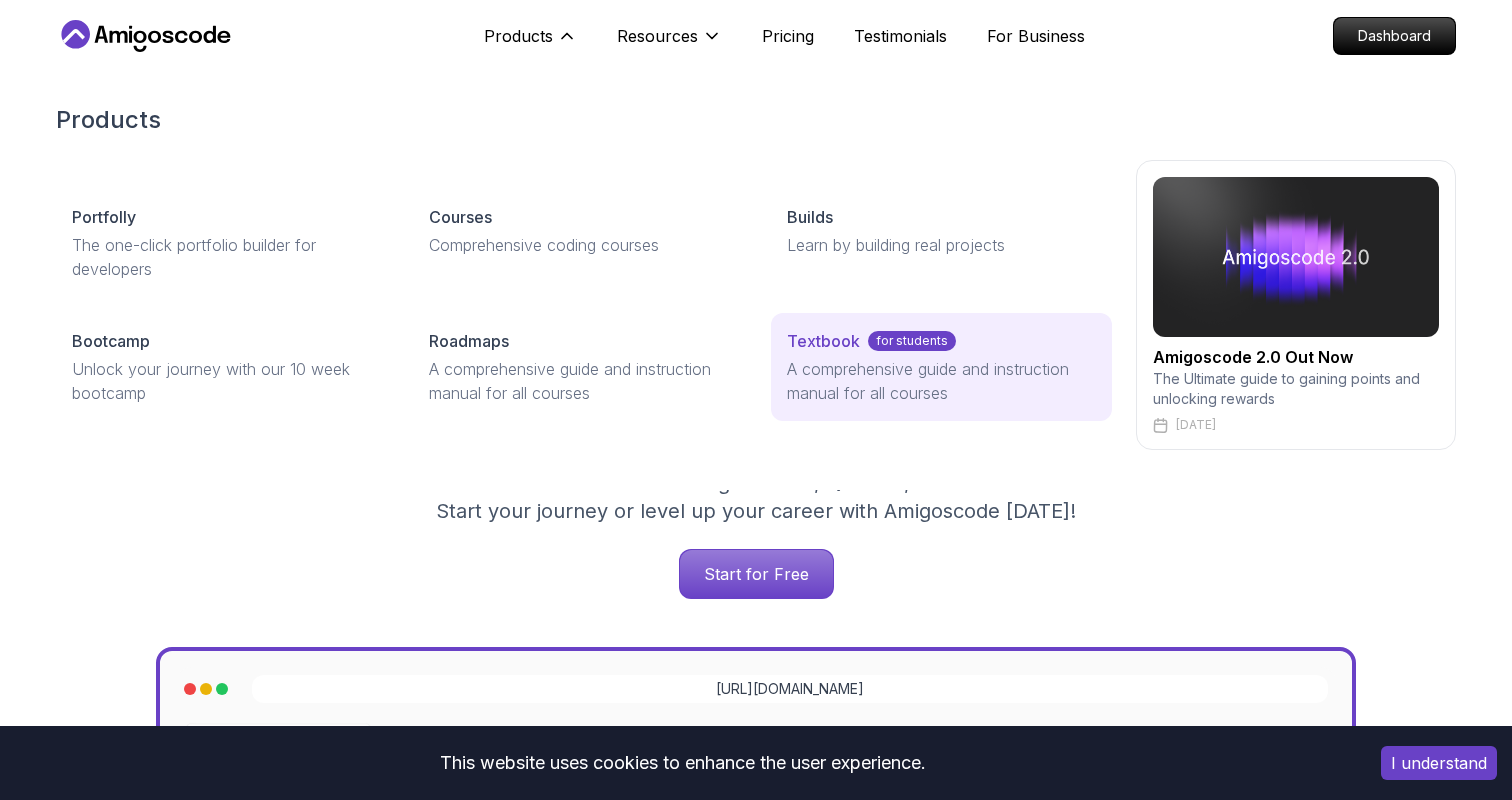 click on "A comprehensive guide and instruction manual for all courses" at bounding box center [941, 381] 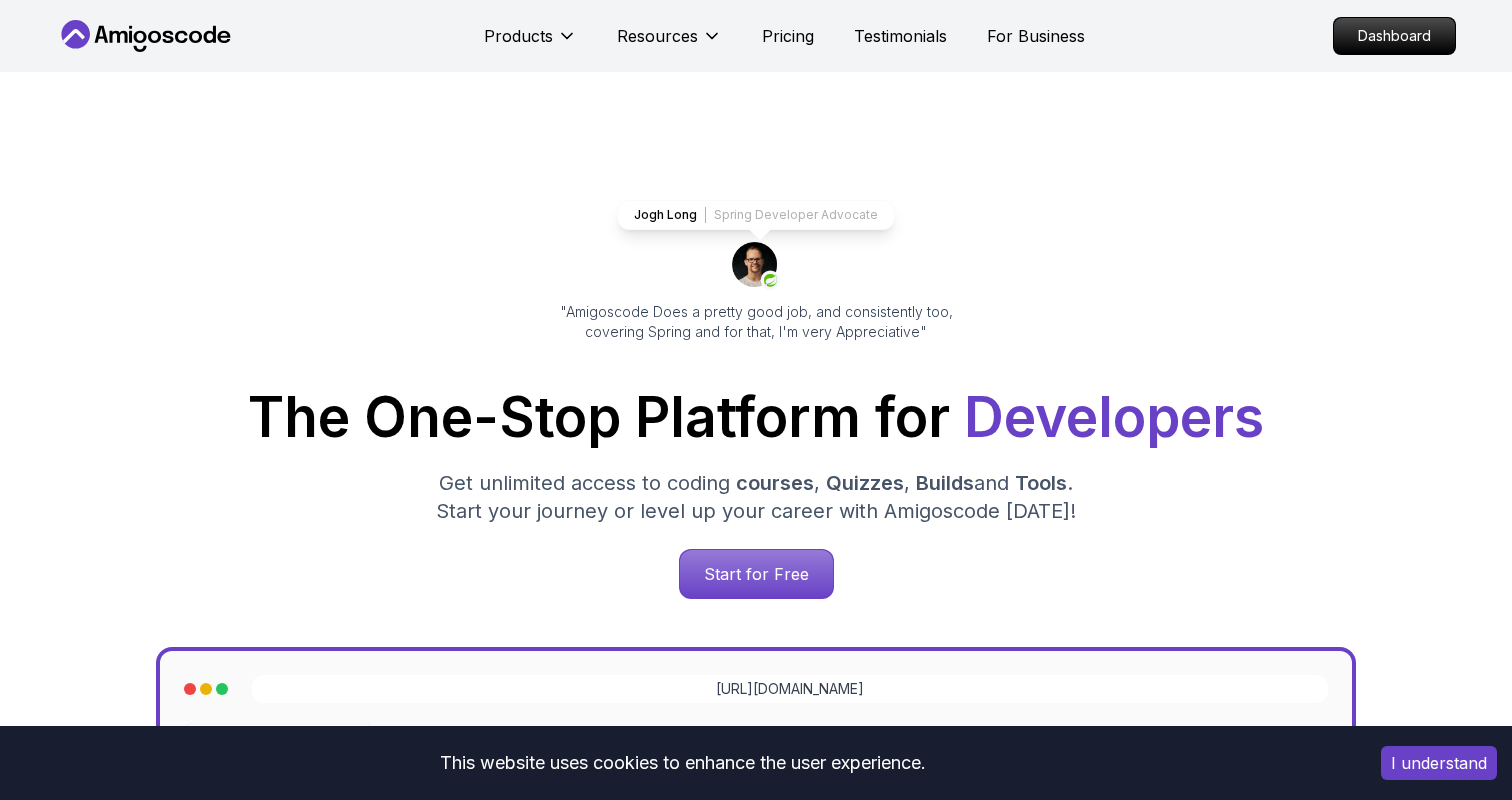 click 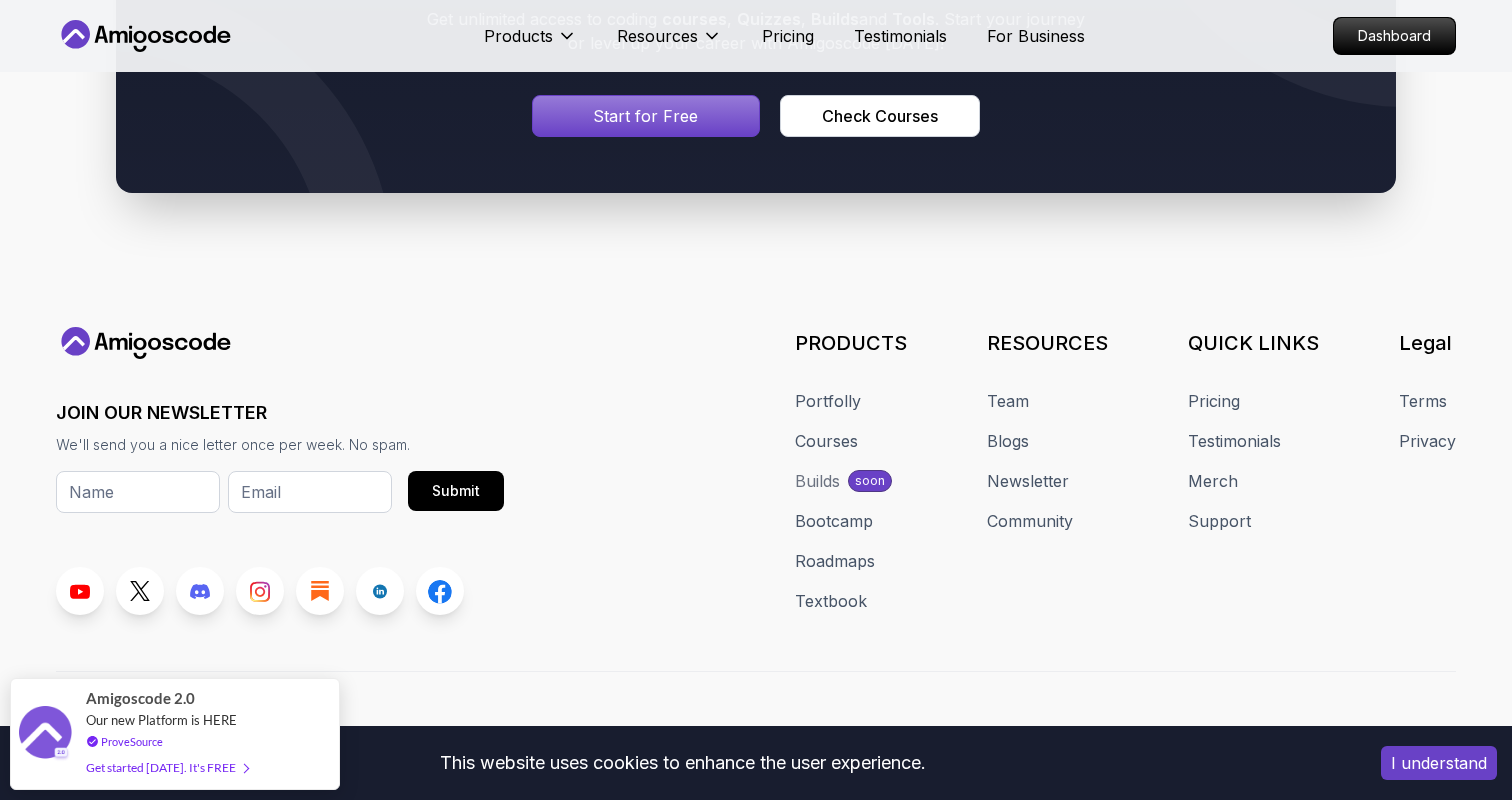scroll, scrollTop: 10922, scrollLeft: 0, axis: vertical 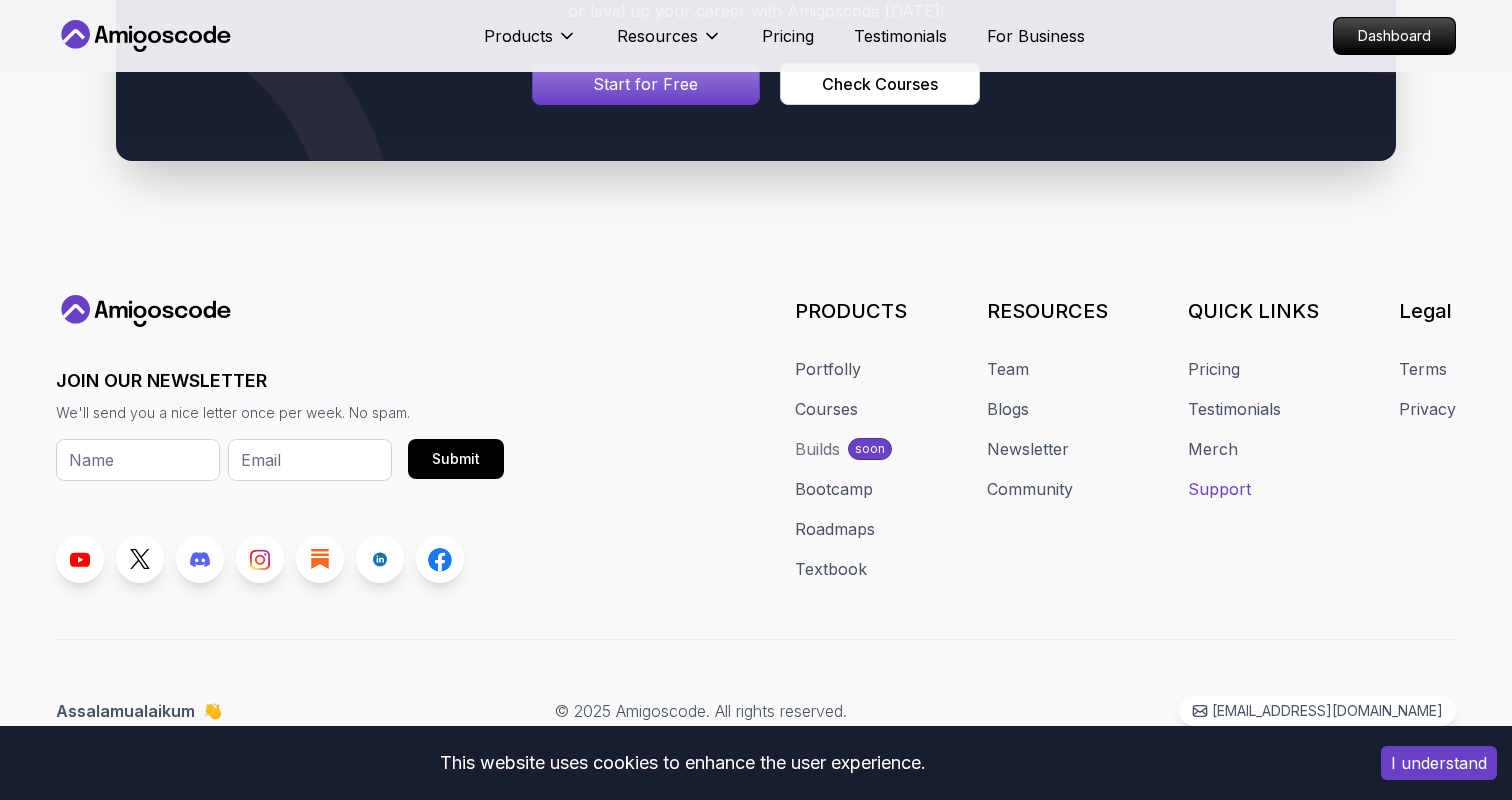 click on "Support" at bounding box center [1219, 489] 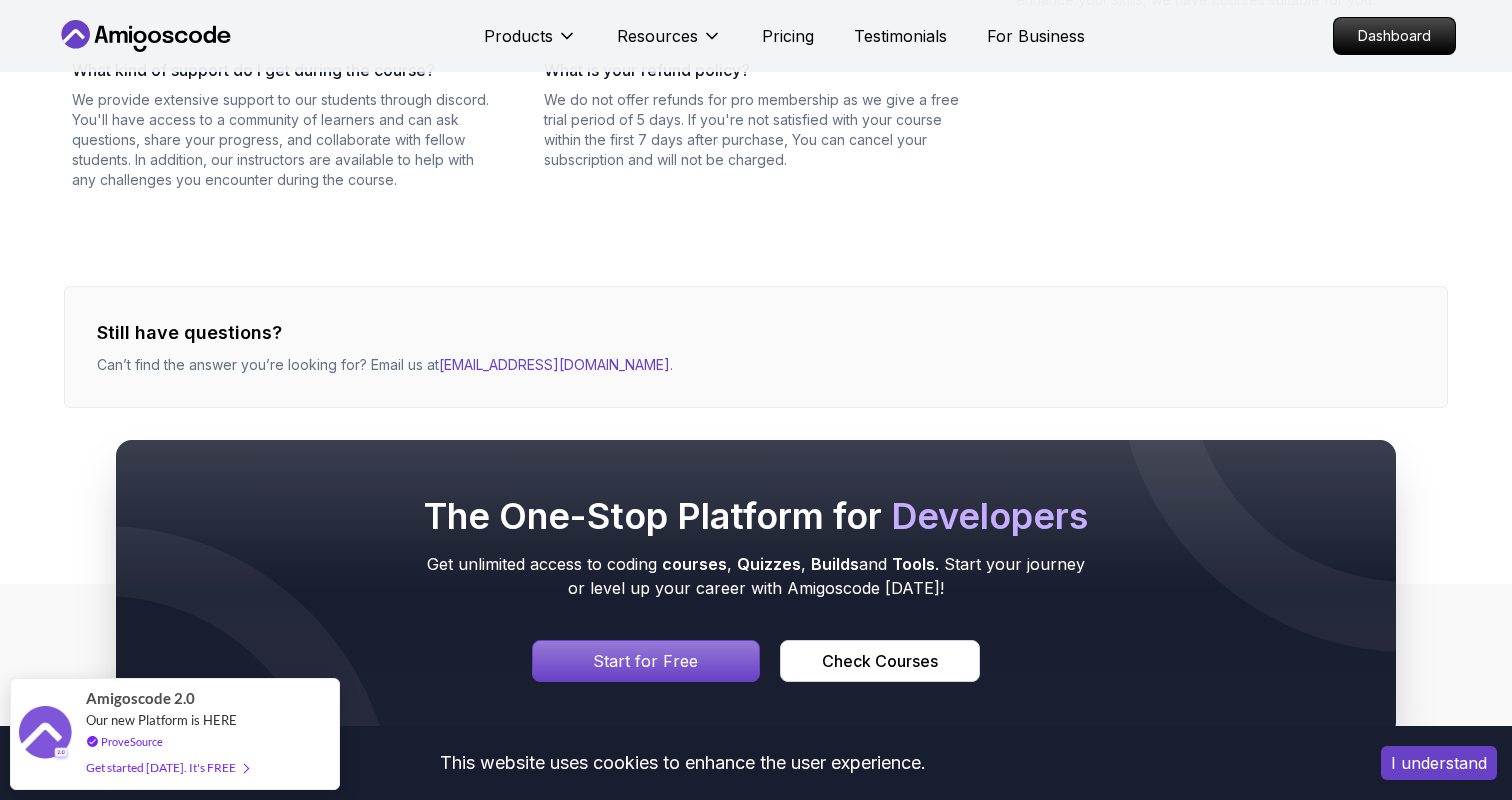 scroll, scrollTop: 784, scrollLeft: 0, axis: vertical 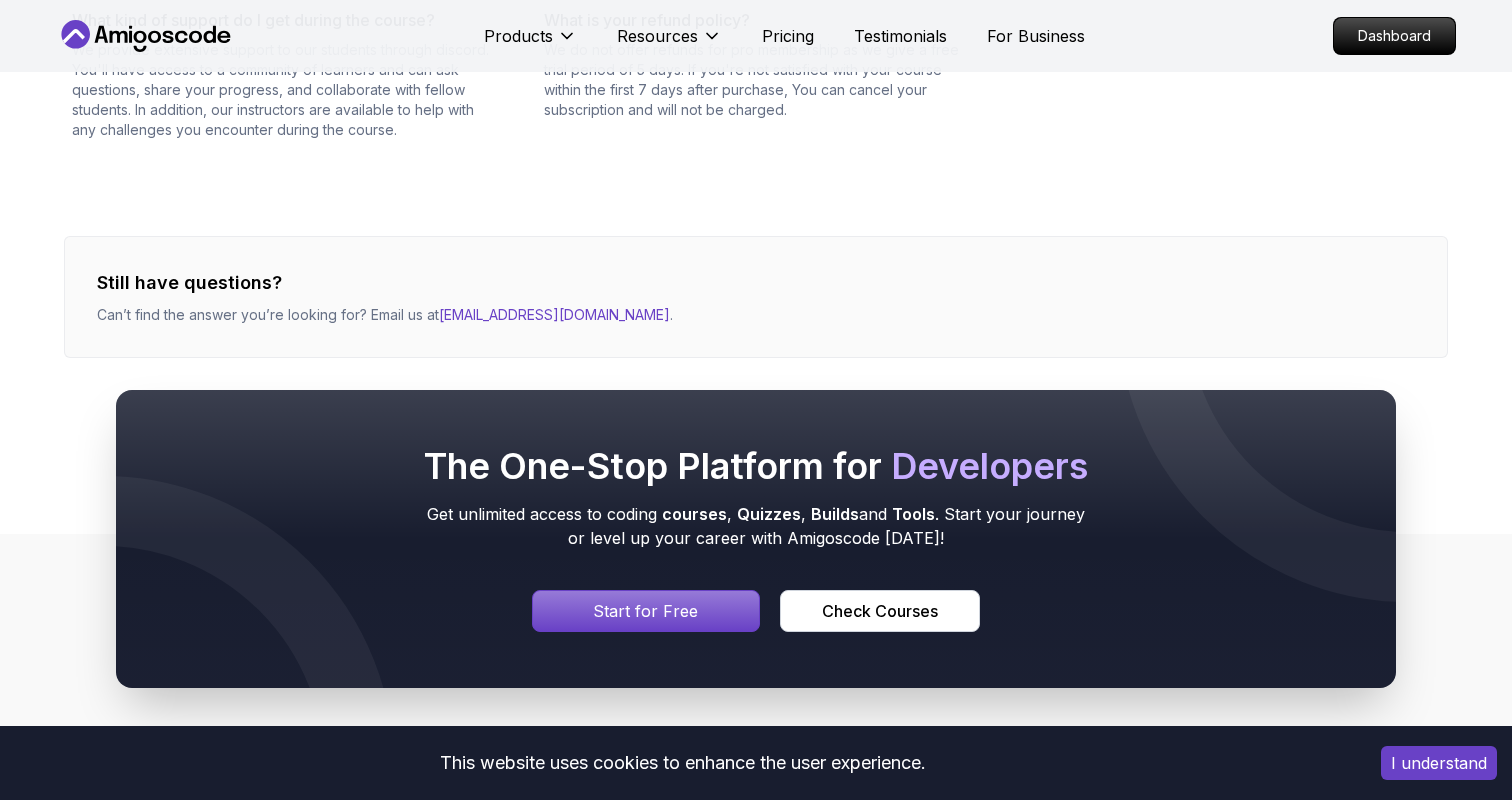 drag, startPoint x: 610, startPoint y: 314, endPoint x: 515, endPoint y: 310, distance: 95.084175 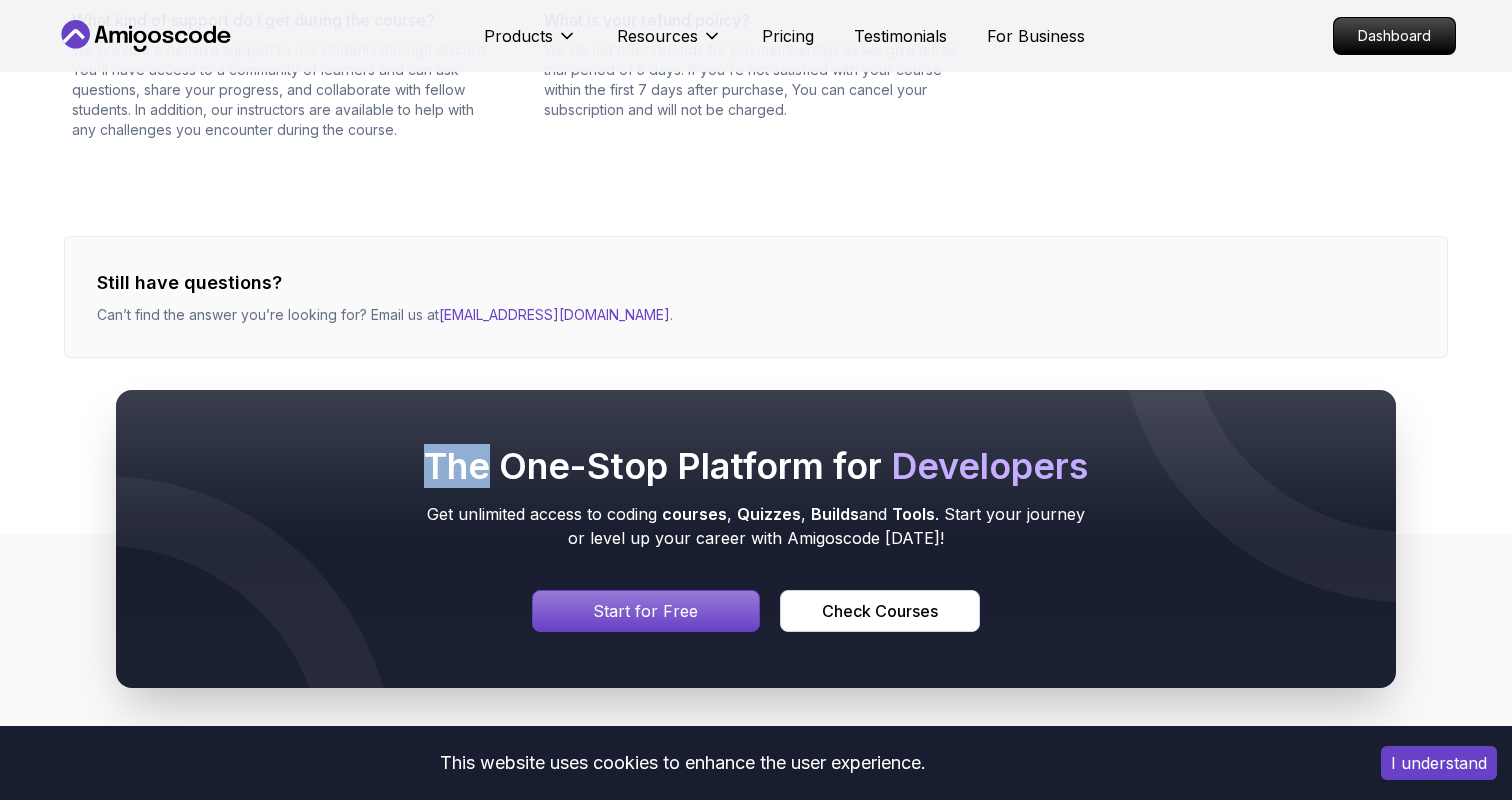 click on "The One-Stop Platform for   Developers Get unlimited access to coding   courses ,   Quizzes ,   Builds  and   Tools . Start your journey or level up your career with Amigoscode today! Start for Free Check Courses" at bounding box center (756, 539) 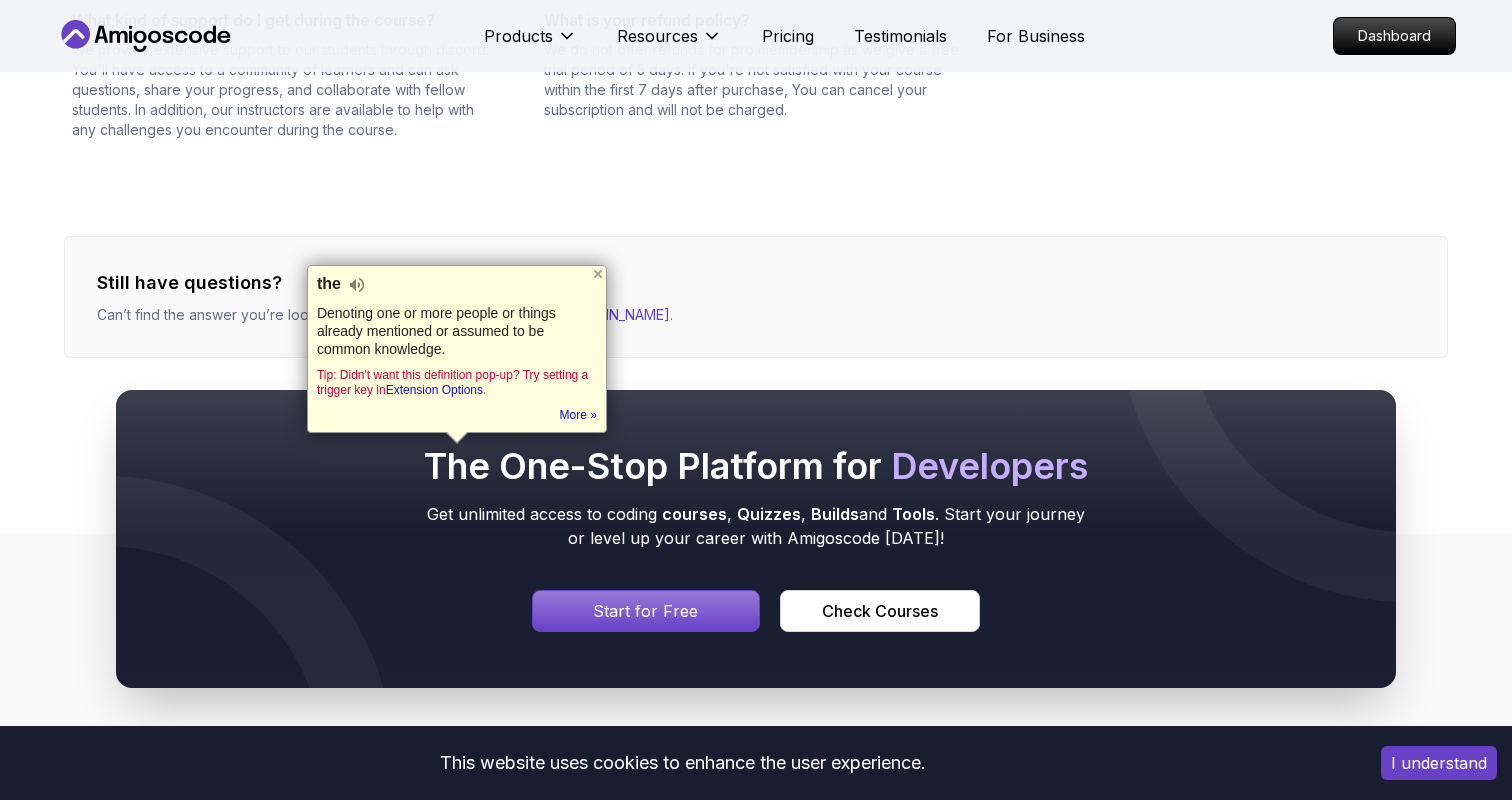 click on "The One-Stop Platform for   Developers Get unlimited access to coding   courses ,   Quizzes ,   Builds  and   Tools . Start your journey or level up your career with Amigoscode today! Start for Free Check Courses" at bounding box center (756, 539) 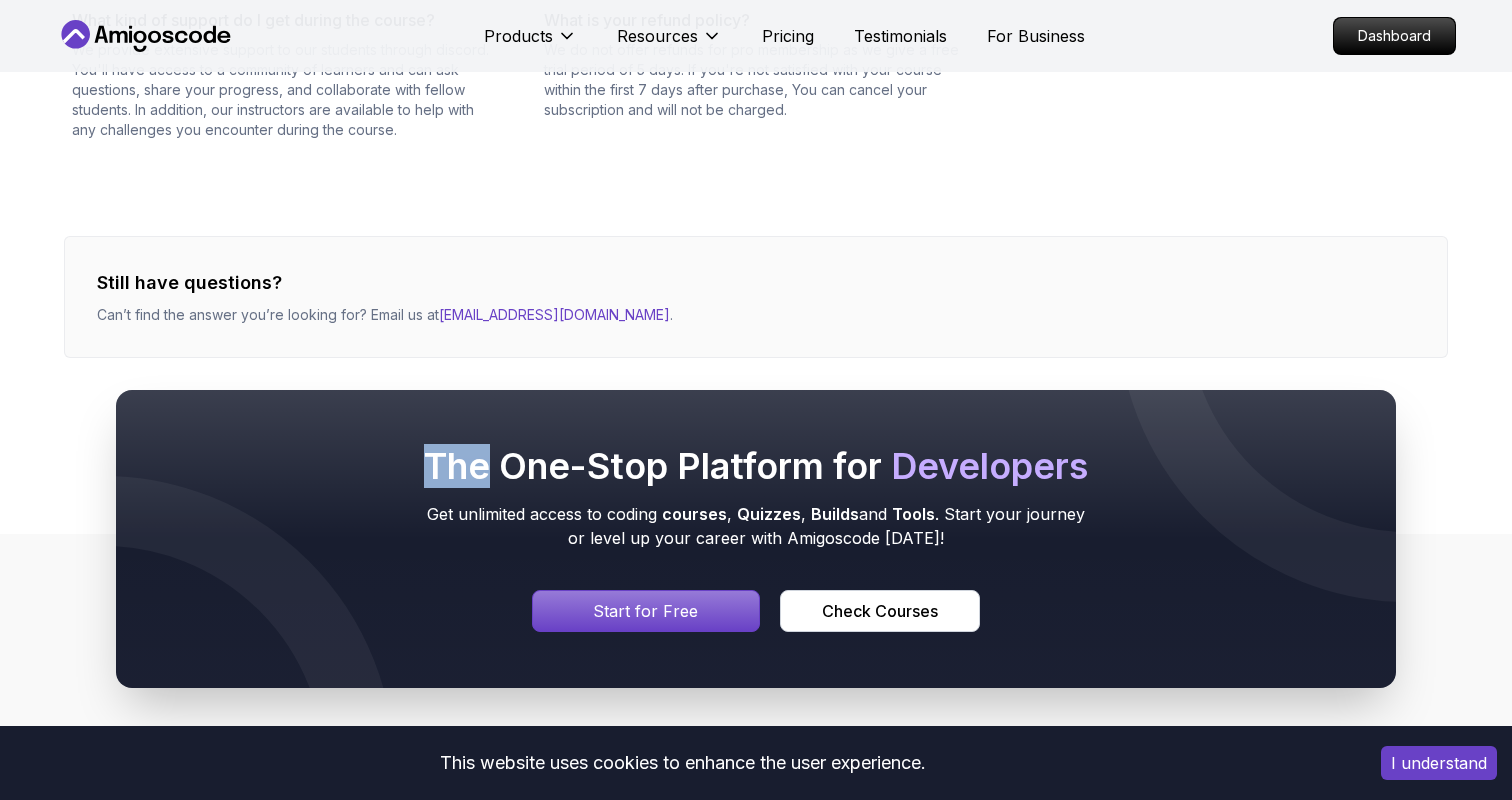 drag, startPoint x: 601, startPoint y: 316, endPoint x: 531, endPoint y: 311, distance: 70.178345 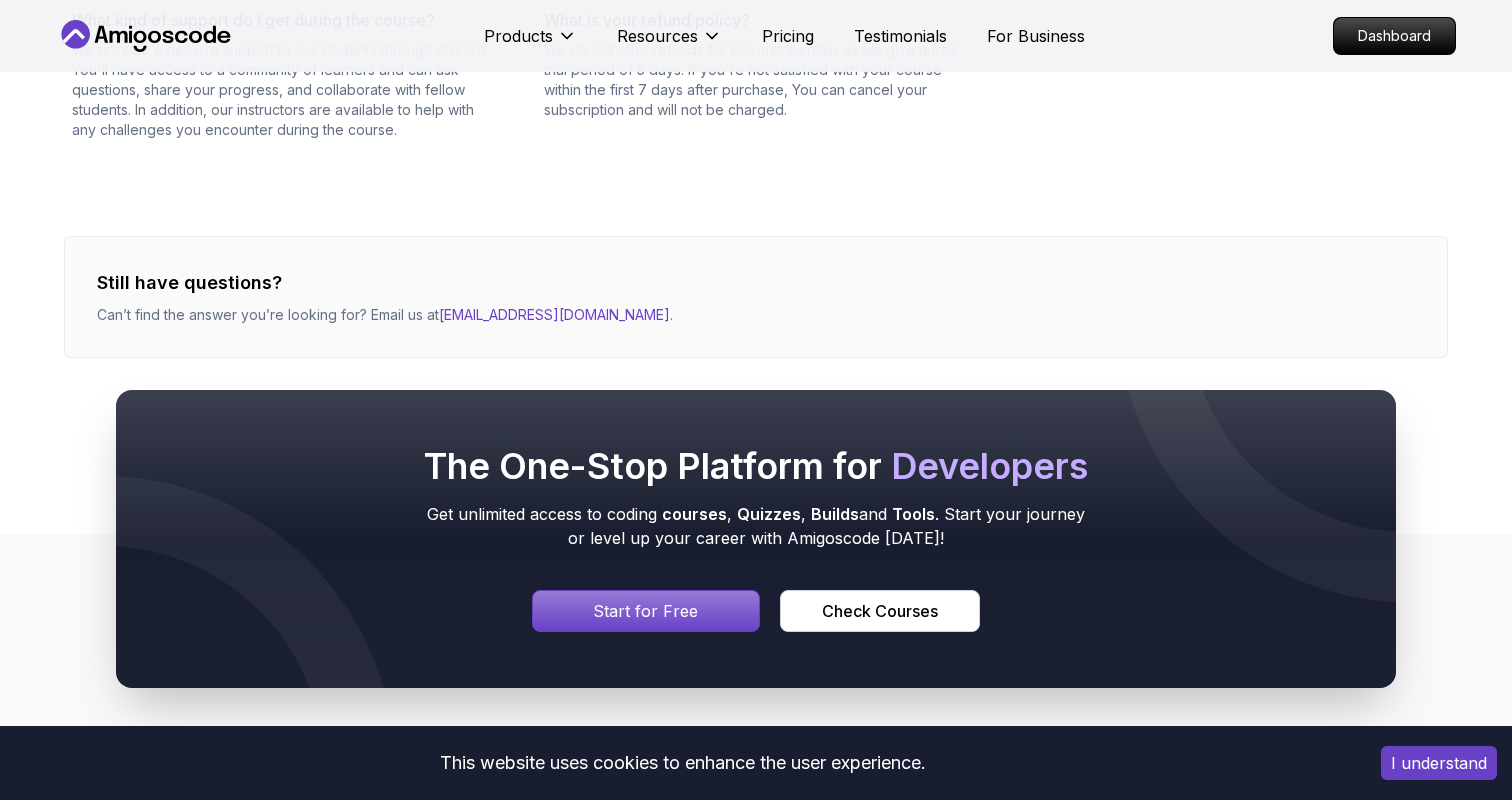 click on "The One-Stop Platform for   Developers Get unlimited access to coding   courses ,   Quizzes ,   Builds  and   Tools . Start your journey or level up your career with Amigoscode today! Start for Free Check Courses" at bounding box center (756, 539) 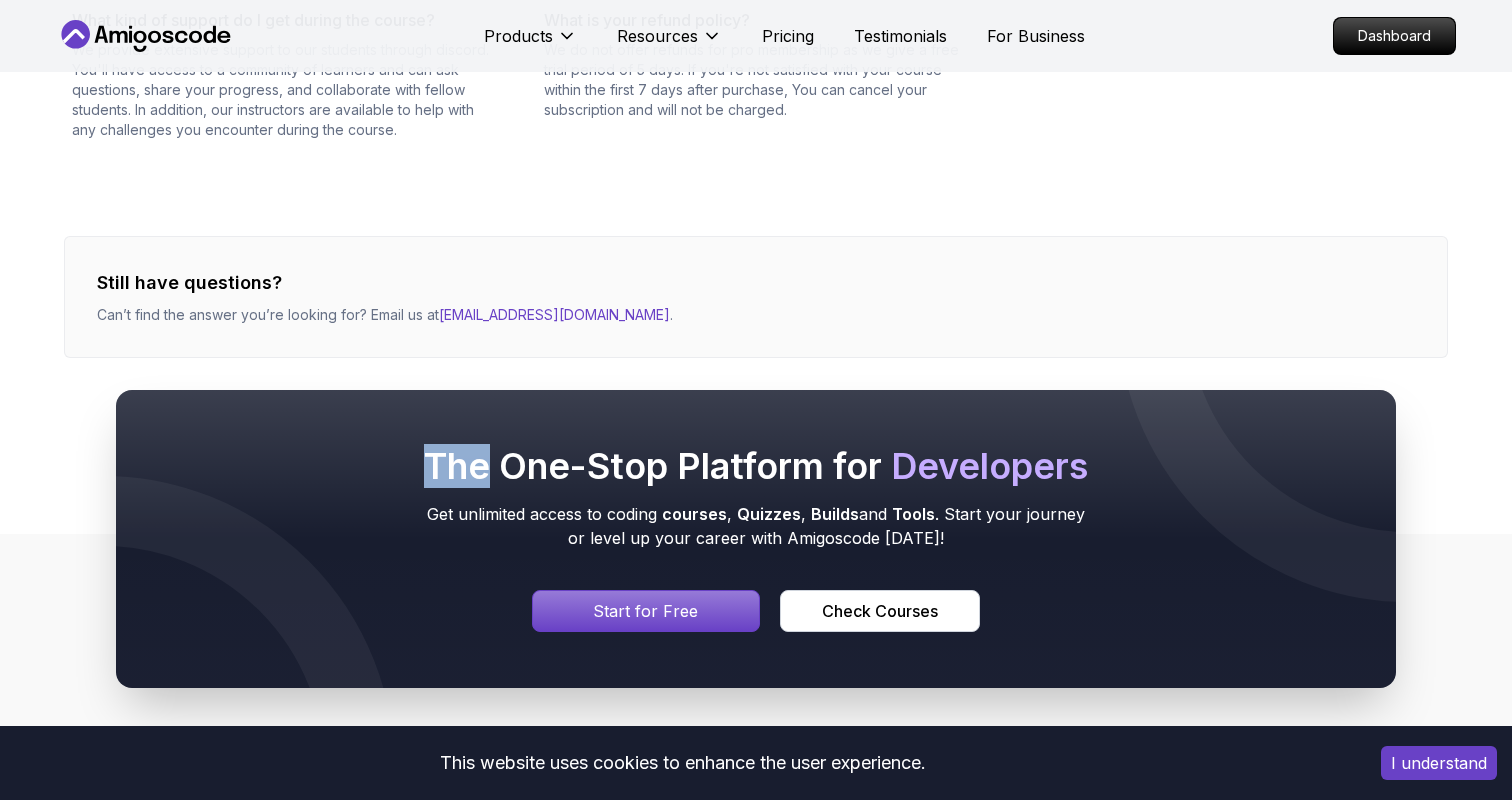 drag, startPoint x: 355, startPoint y: 311, endPoint x: 457, endPoint y: 320, distance: 102.396286 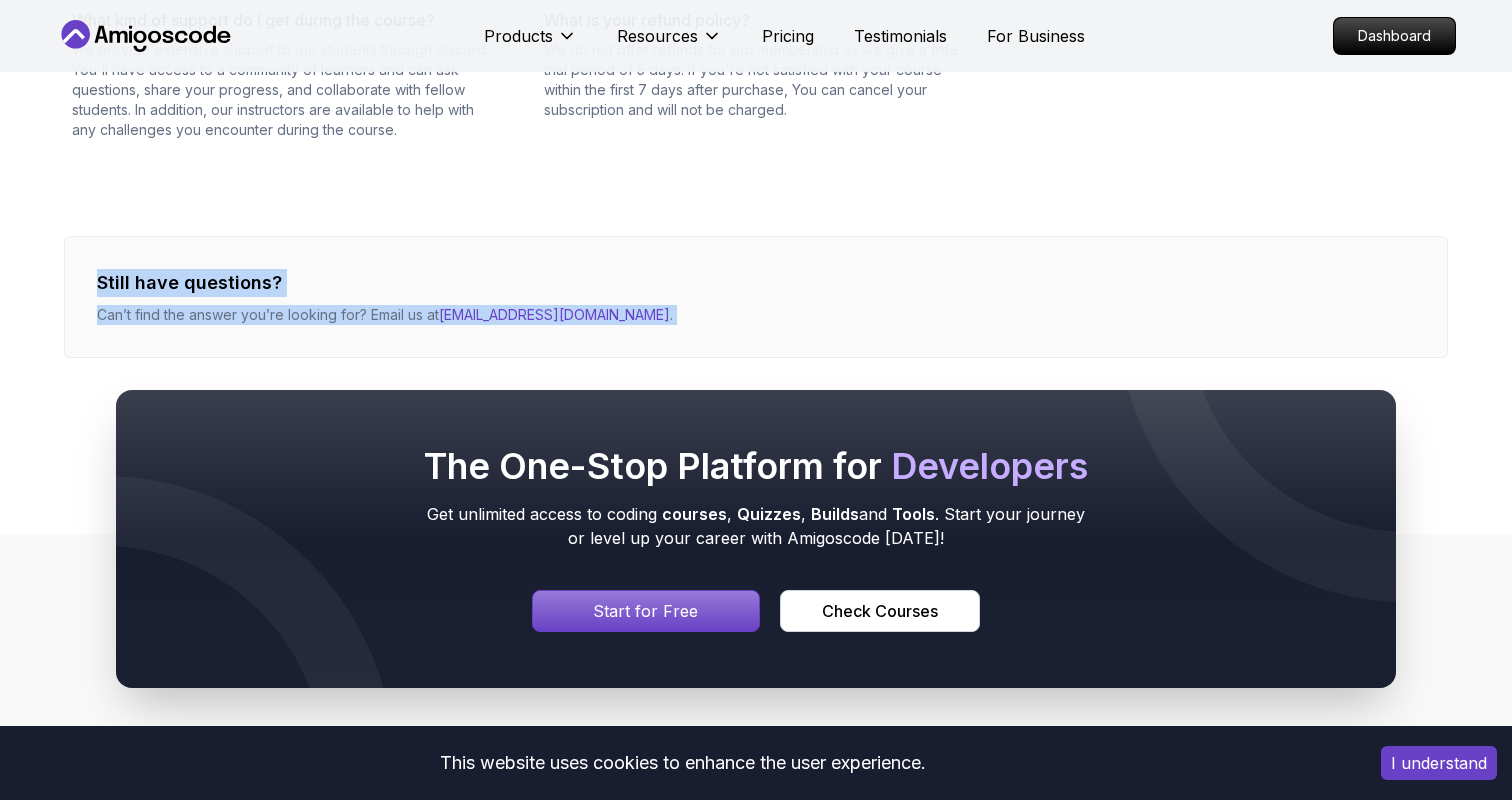 drag, startPoint x: 524, startPoint y: 210, endPoint x: 596, endPoint y: 318, distance: 129.79985 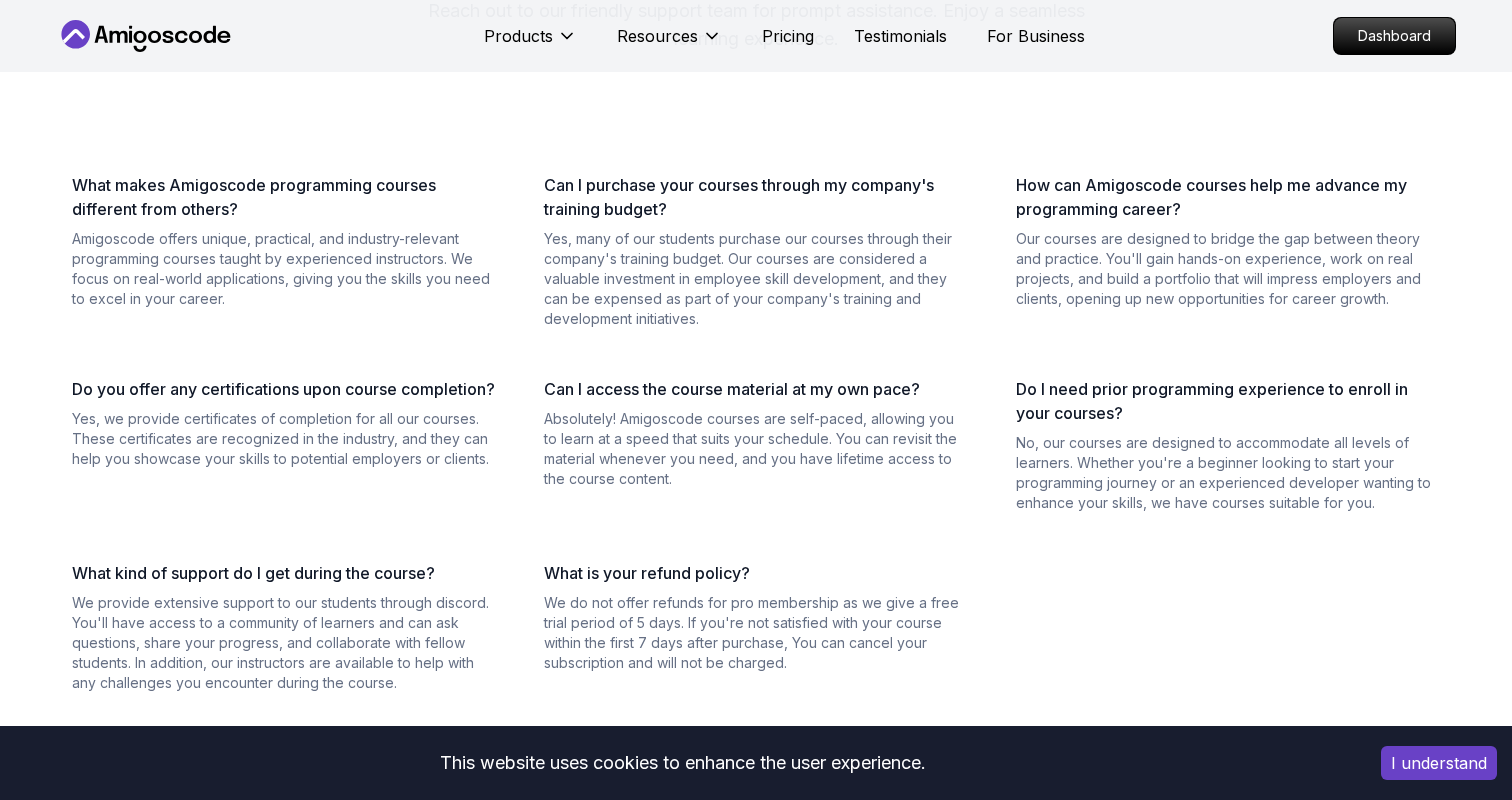 scroll, scrollTop: 0, scrollLeft: 0, axis: both 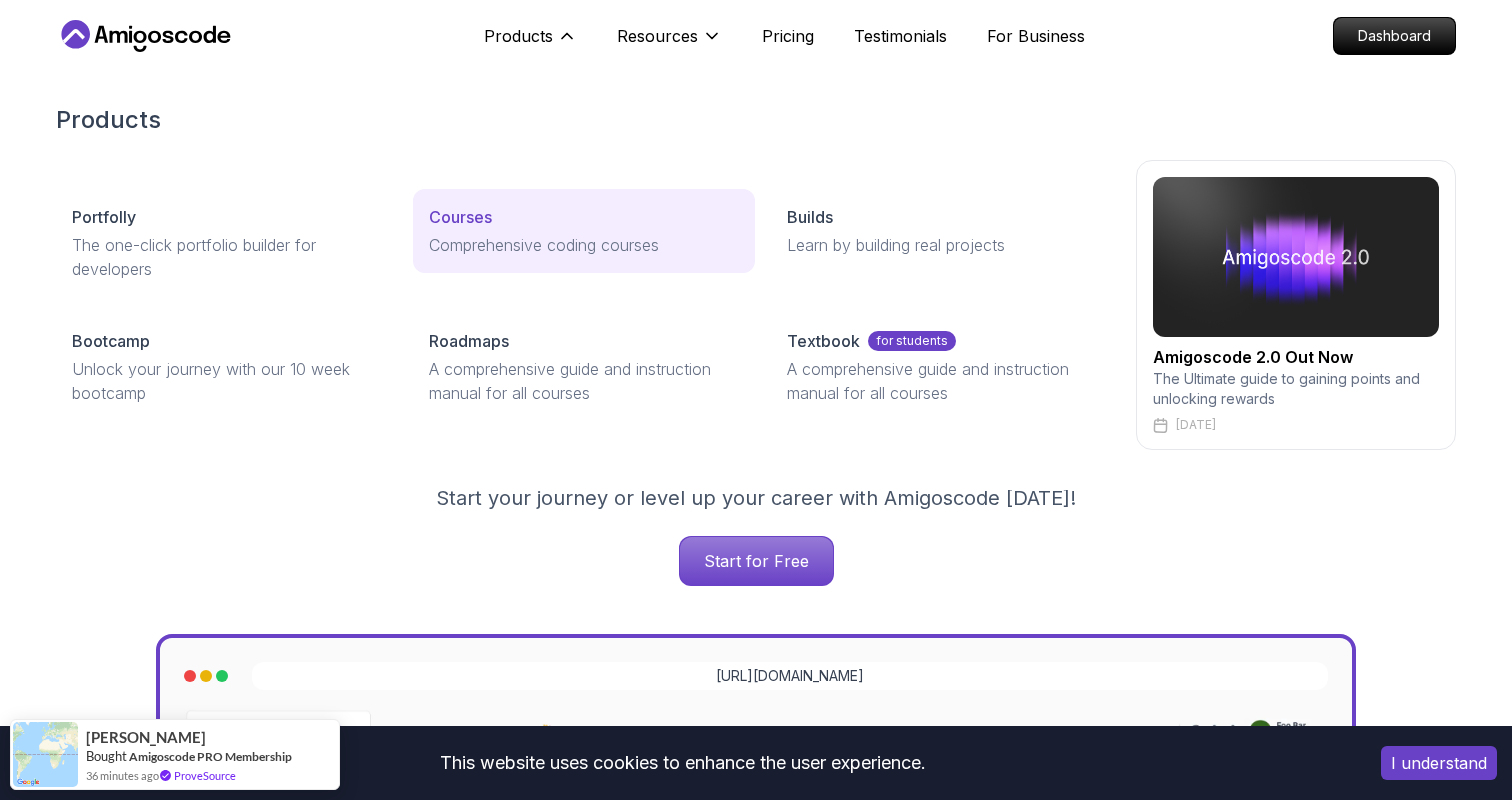 click on "Courses" at bounding box center (460, 217) 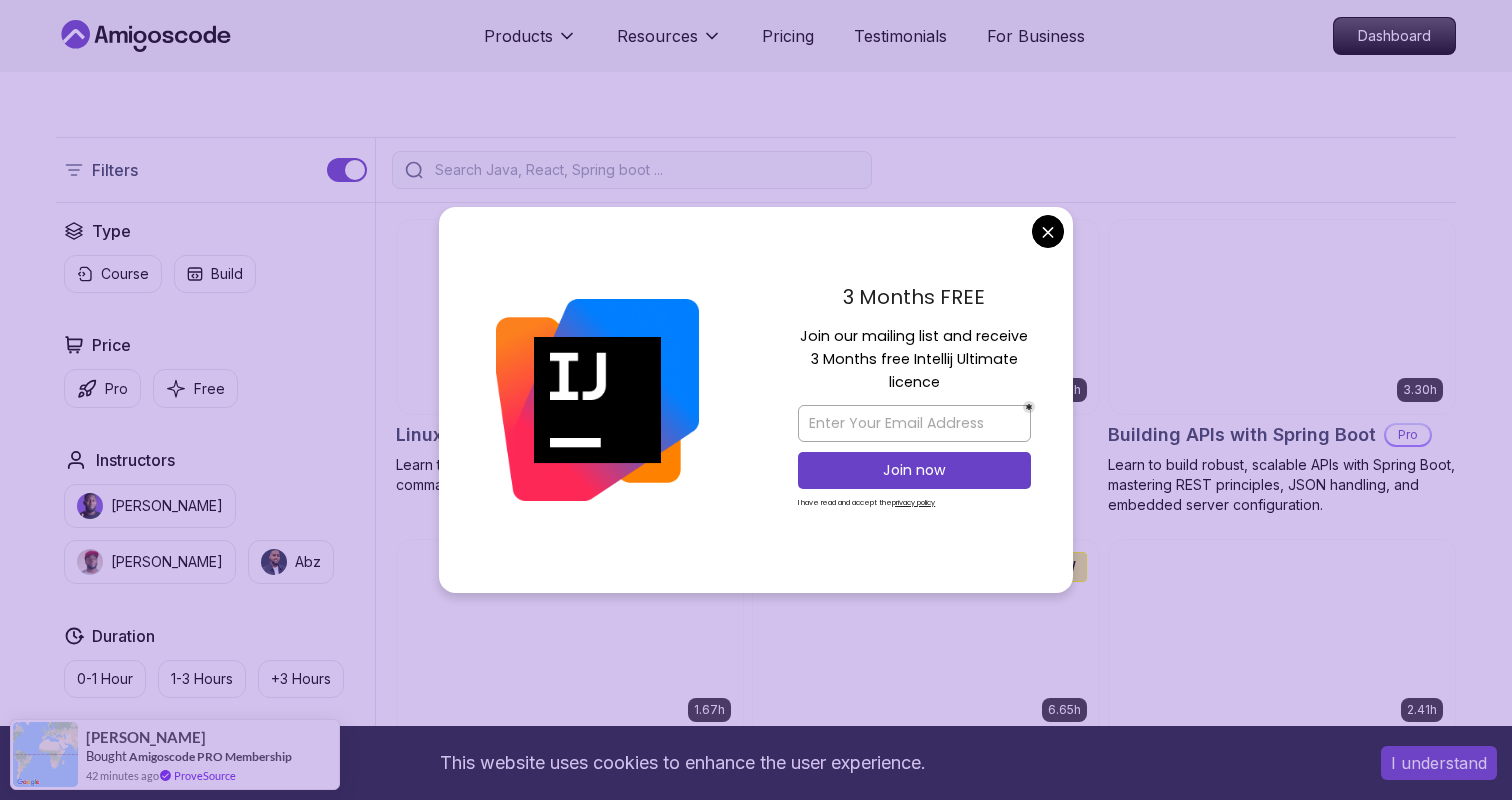 scroll, scrollTop: 445, scrollLeft: 0, axis: vertical 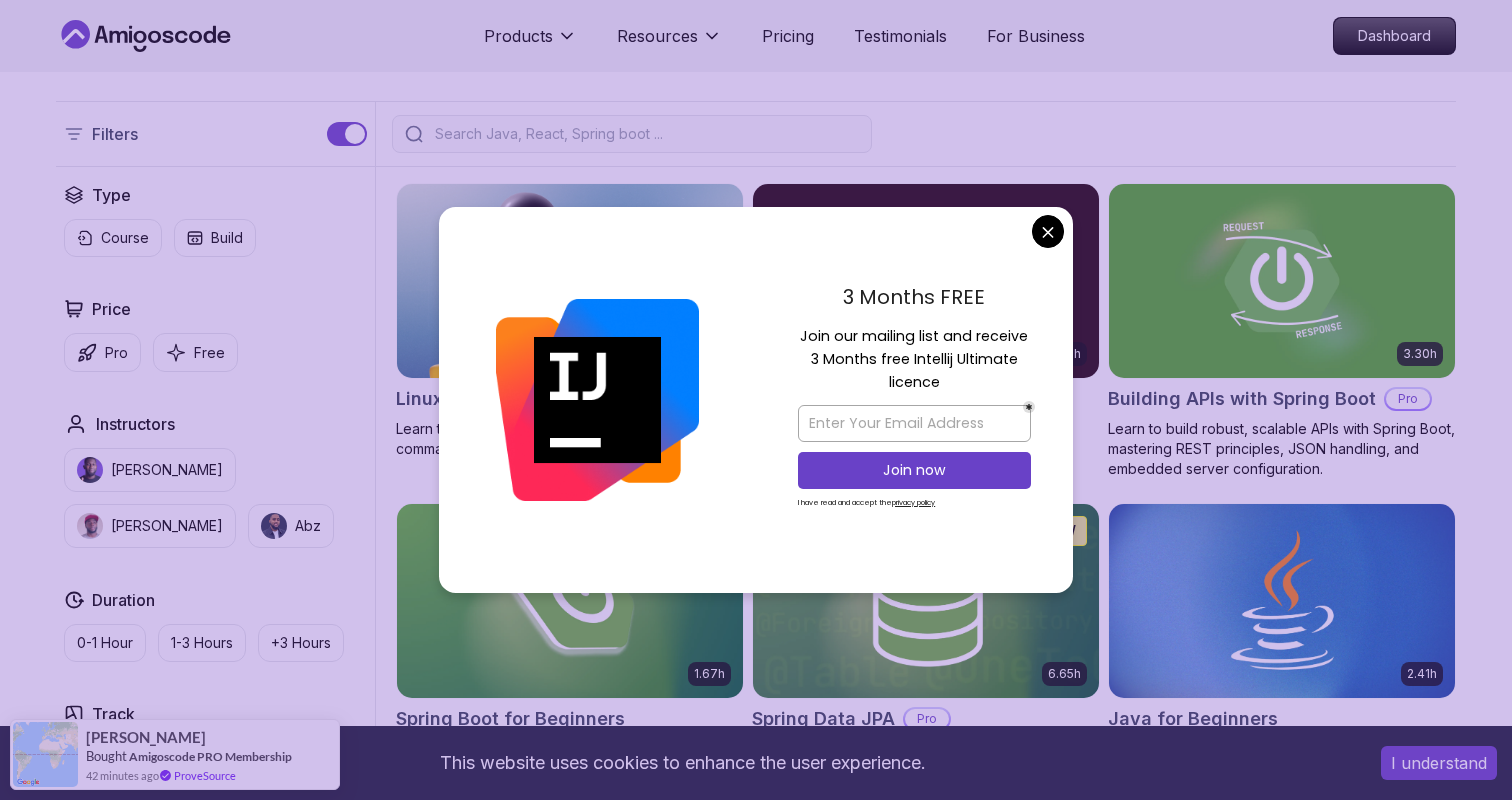 click on "This website uses cookies to enhance the user experience. I understand Products Resources Pricing Testimonials For Business Dashboard Products Resources Pricing Testimonials For Business Dashboard All Courses Learn Java, Spring Boot, DevOps & More with Amigoscode Premium Courses Master in-demand skills like Java, Spring Boot, DevOps, React, and more through hands-on, expert-led courses. Advance your software development career with real-world projects and practical learning. Filters Filters Type Course Build Price Pro Free Instructors Nelson Djalo Richard Abz Duration 0-1 Hour 1-3 Hours +3 Hours Track Front End Back End Dev Ops Full Stack Level Junior Mid-level Senior 6.00h Linux Fundamentals Pro Learn the fundamentals of Linux and how to use the command line 5.18h Advanced Spring Boot Pro Dive deep into Spring Boot with our advanced course, designed to take your skills from intermediate to expert level. 3.30h Building APIs with Spring Boot Pro 1.67h NEW Spring Boot for Beginners 6.65h NEW Spring Data JPA Pro" at bounding box center (756, 4510) 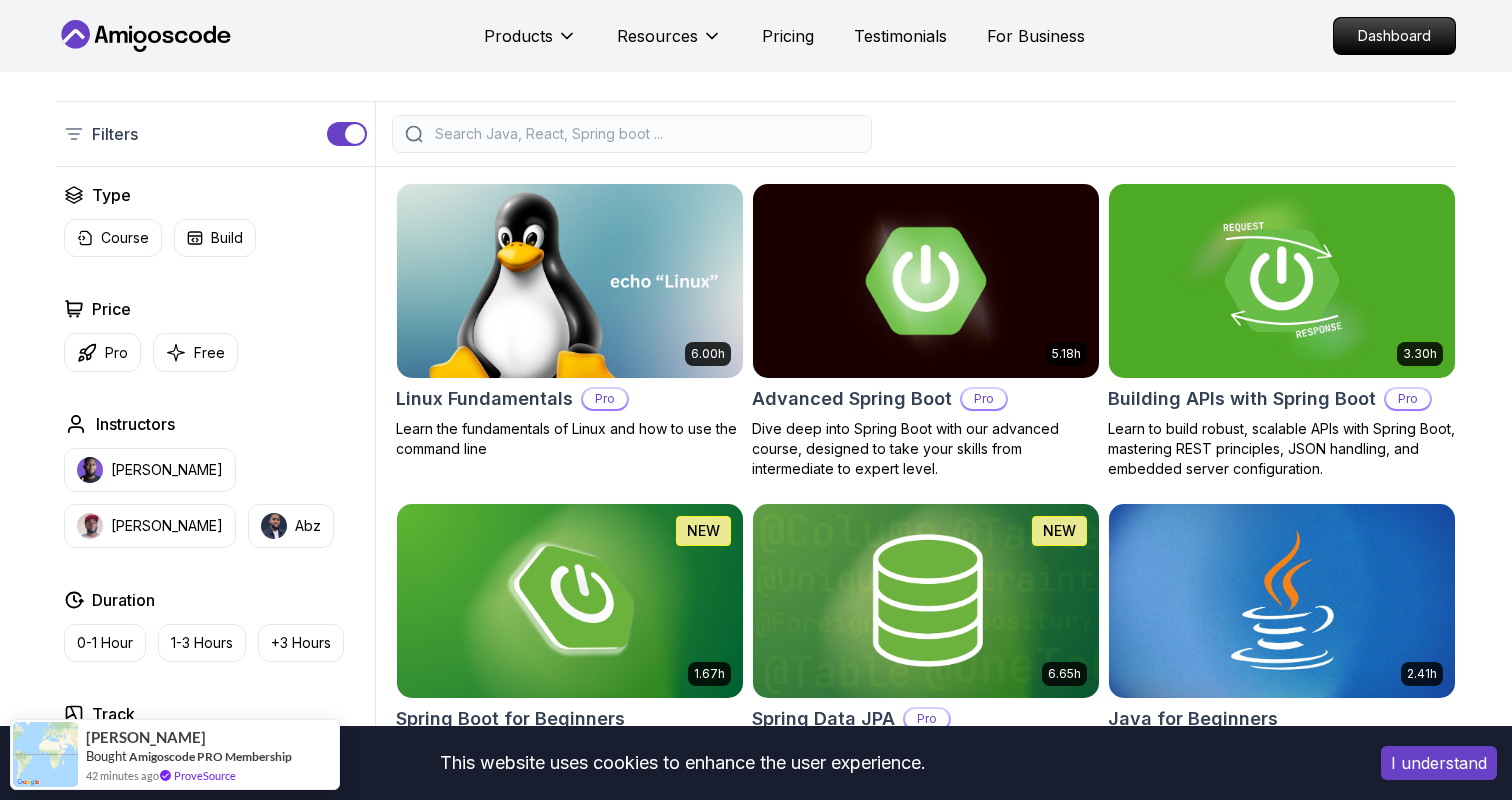 click at bounding box center (925, 280) 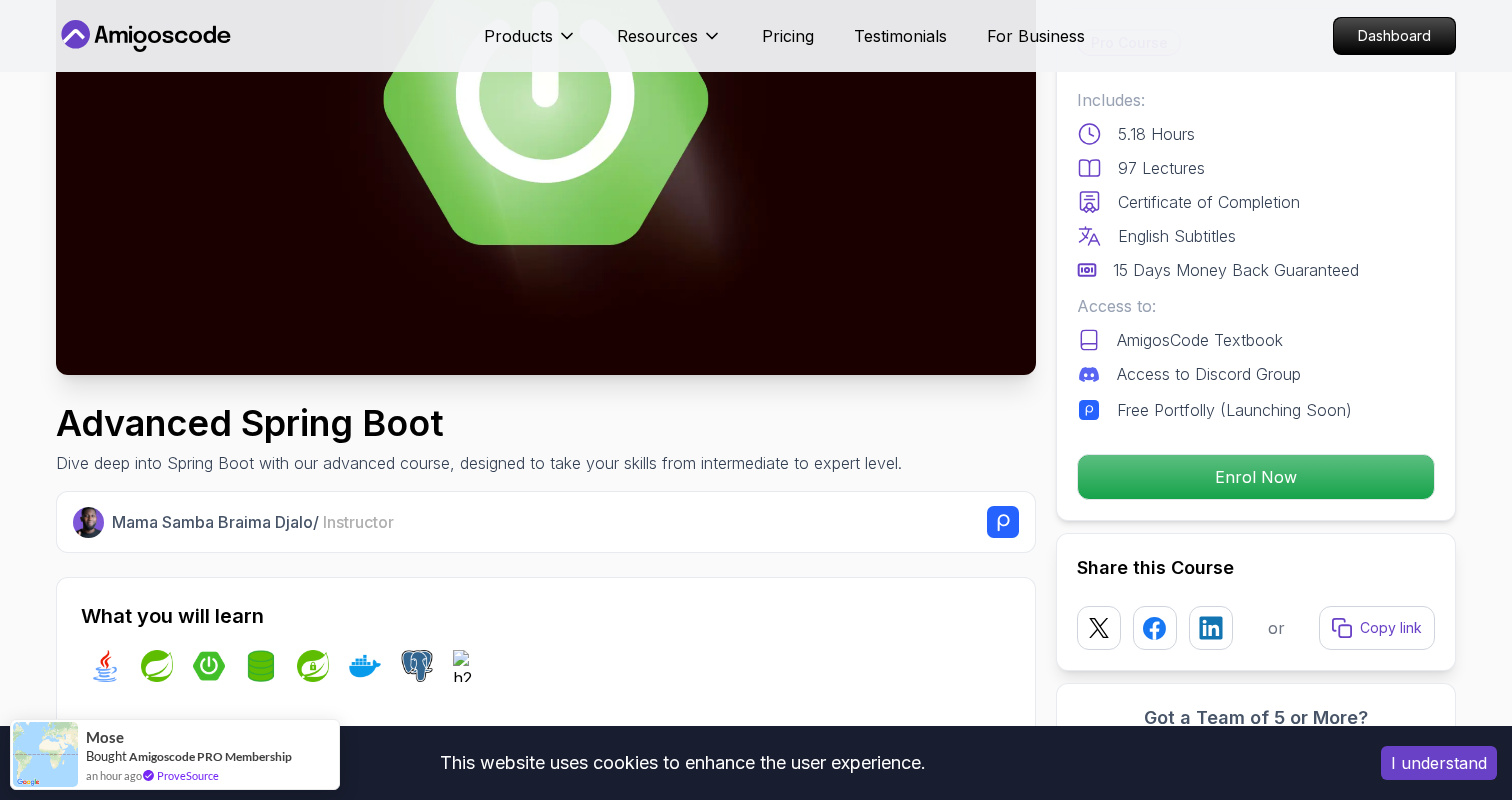 scroll, scrollTop: 307, scrollLeft: 0, axis: vertical 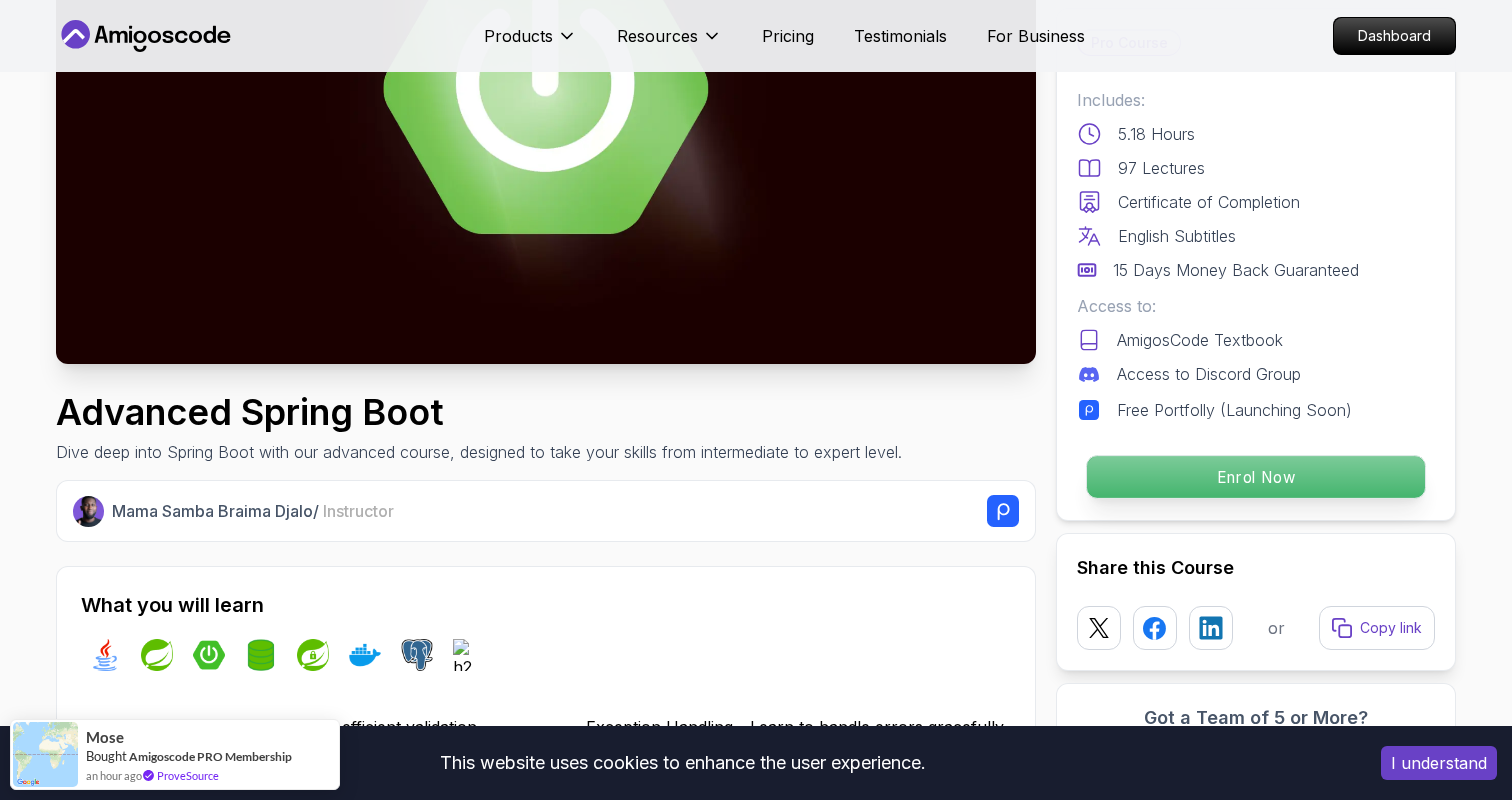 click on "Enrol Now" at bounding box center (1256, 477) 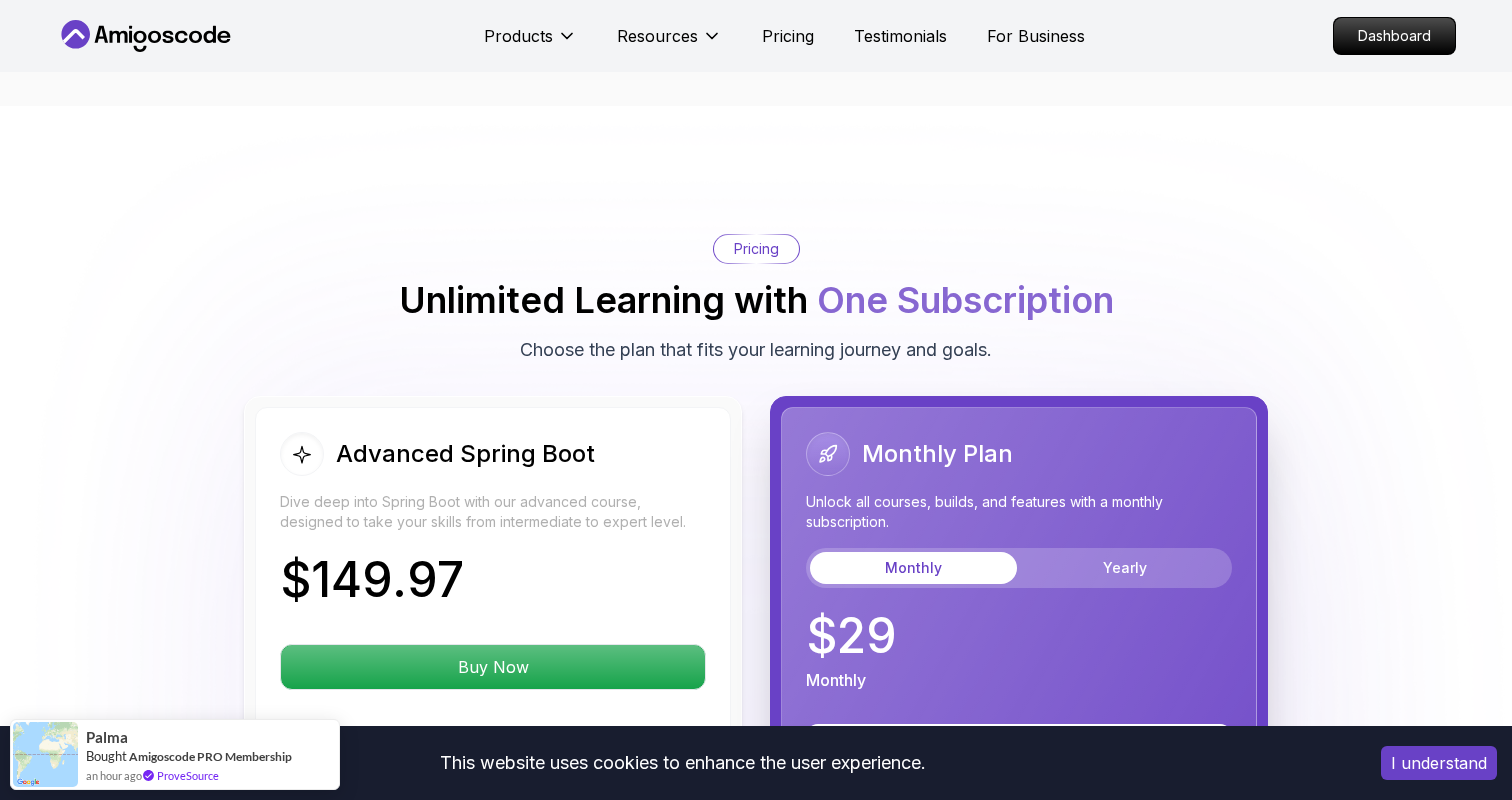 scroll, scrollTop: 4221, scrollLeft: 0, axis: vertical 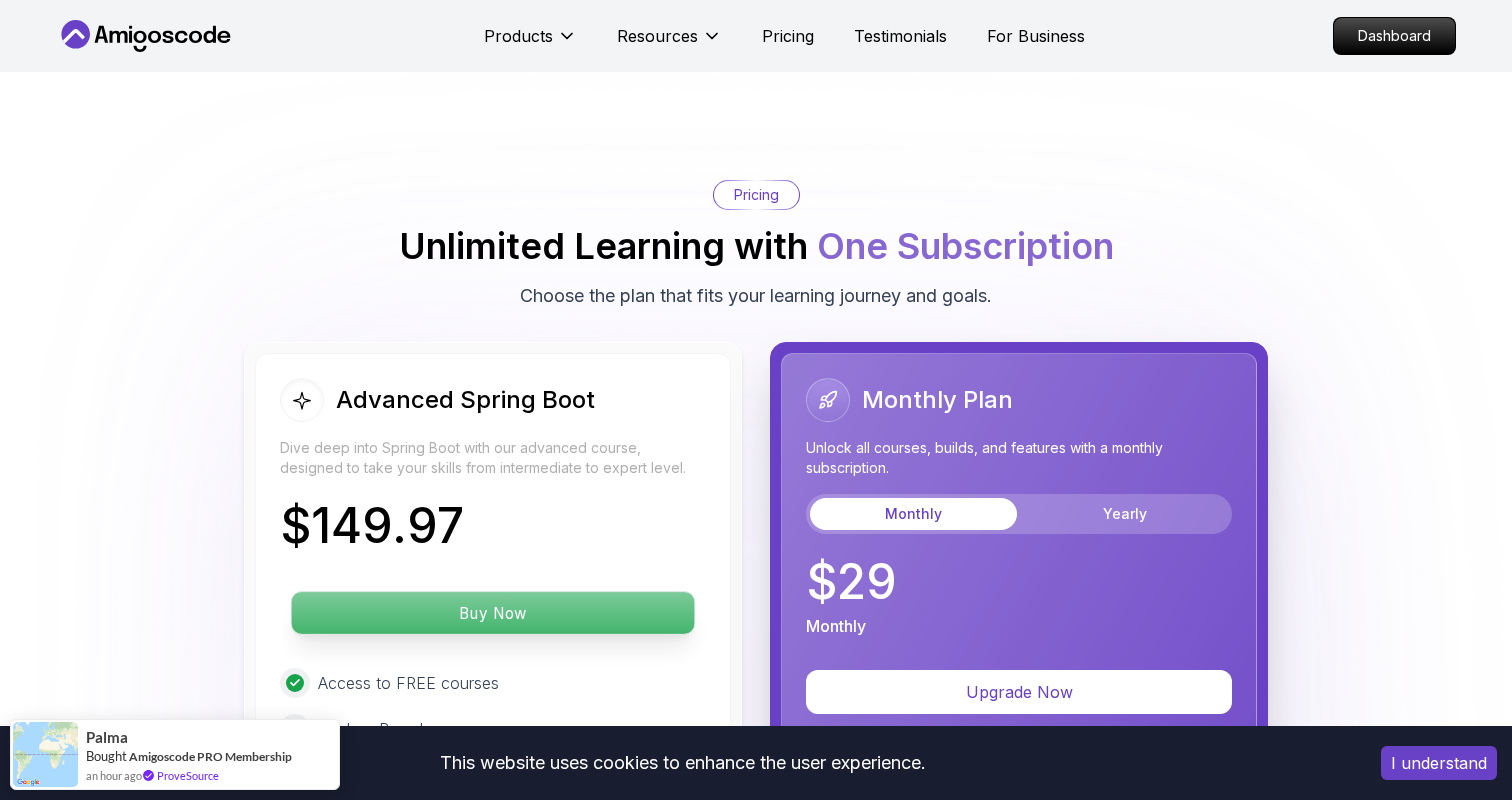 click on "Buy Now" at bounding box center [493, 613] 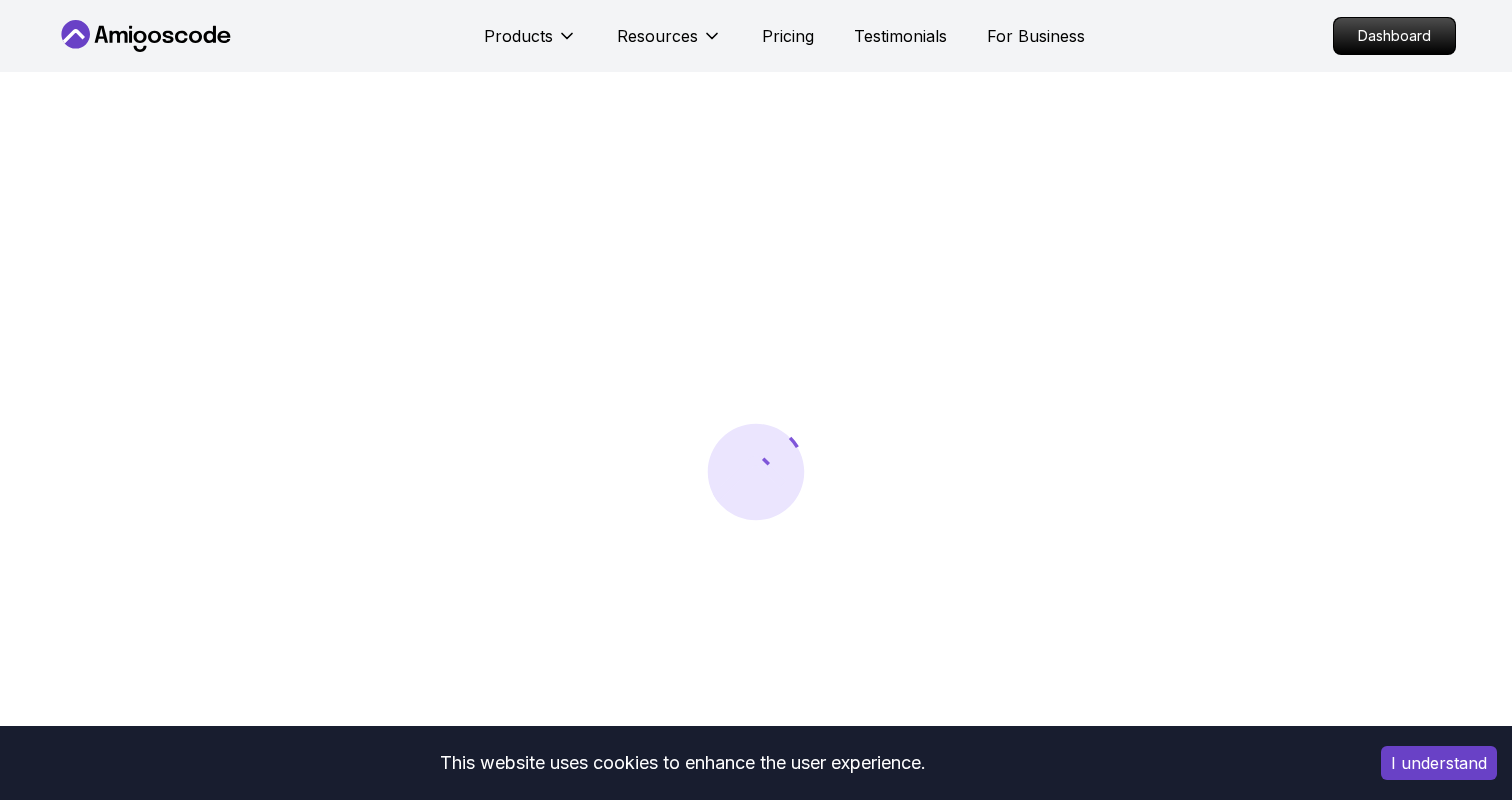scroll, scrollTop: 0, scrollLeft: 0, axis: both 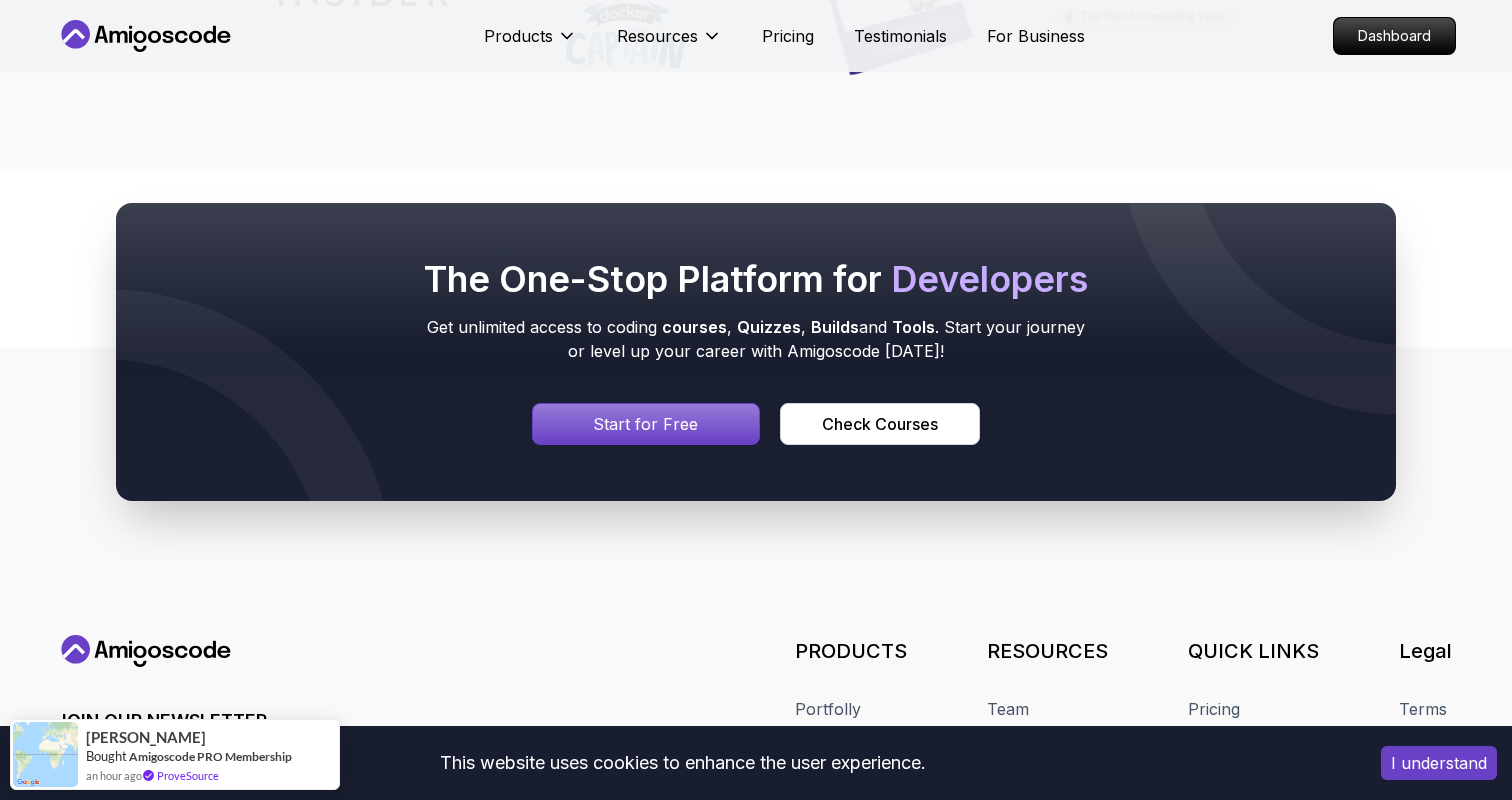 click at bounding box center (646, 424) 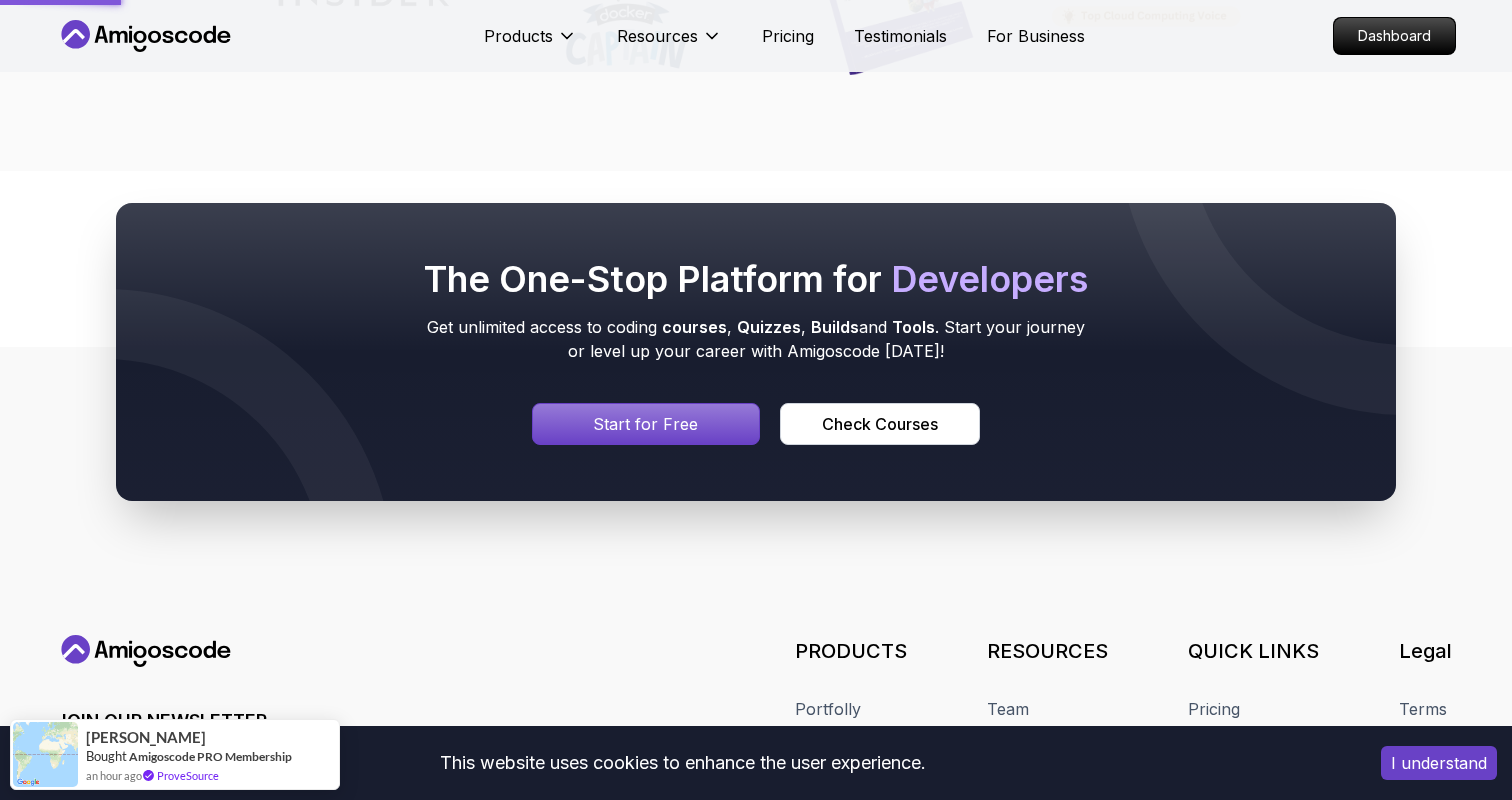 scroll, scrollTop: 0, scrollLeft: 0, axis: both 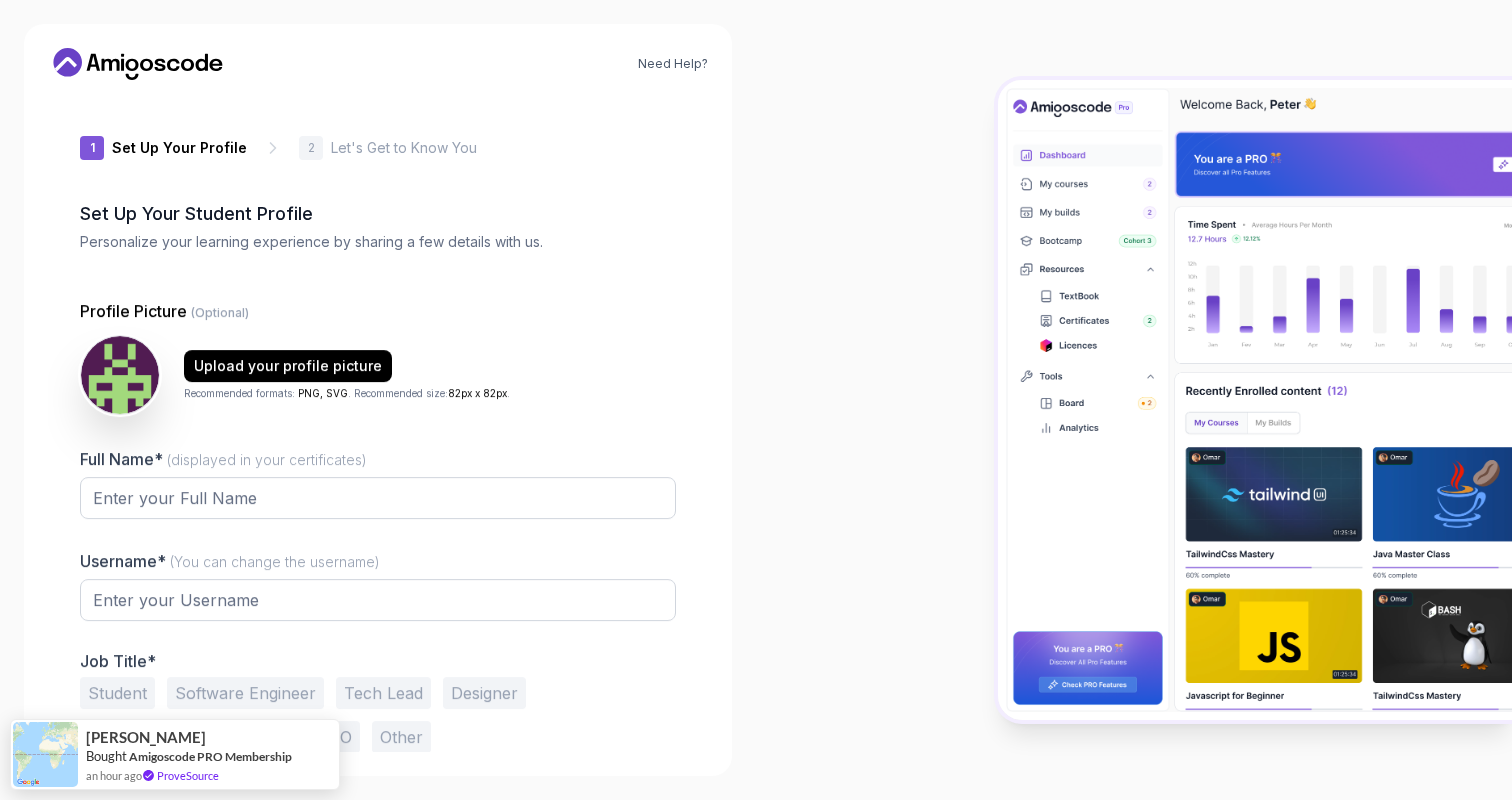 type on "daringwolf1c5bb" 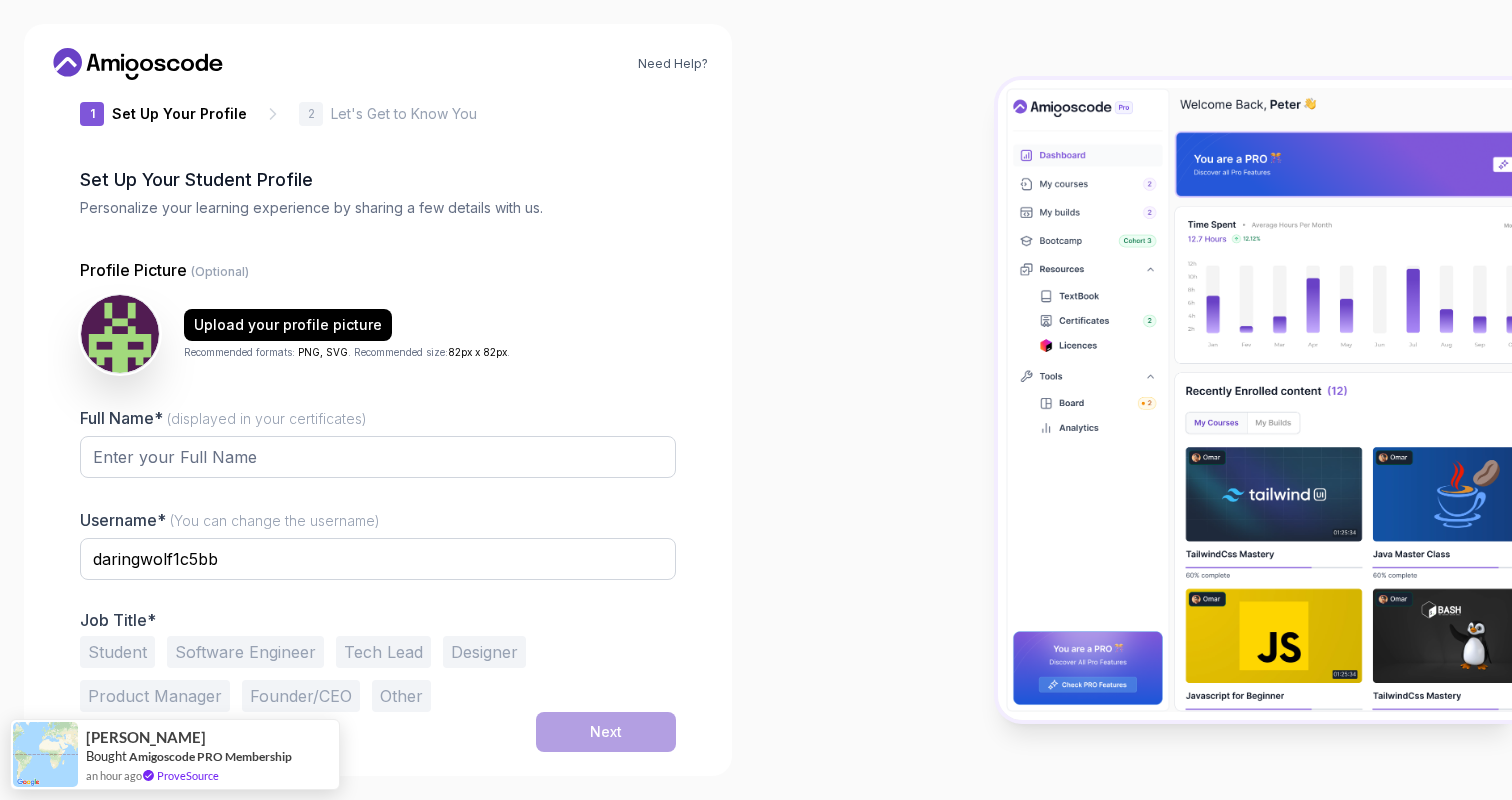 scroll, scrollTop: 0, scrollLeft: 0, axis: both 